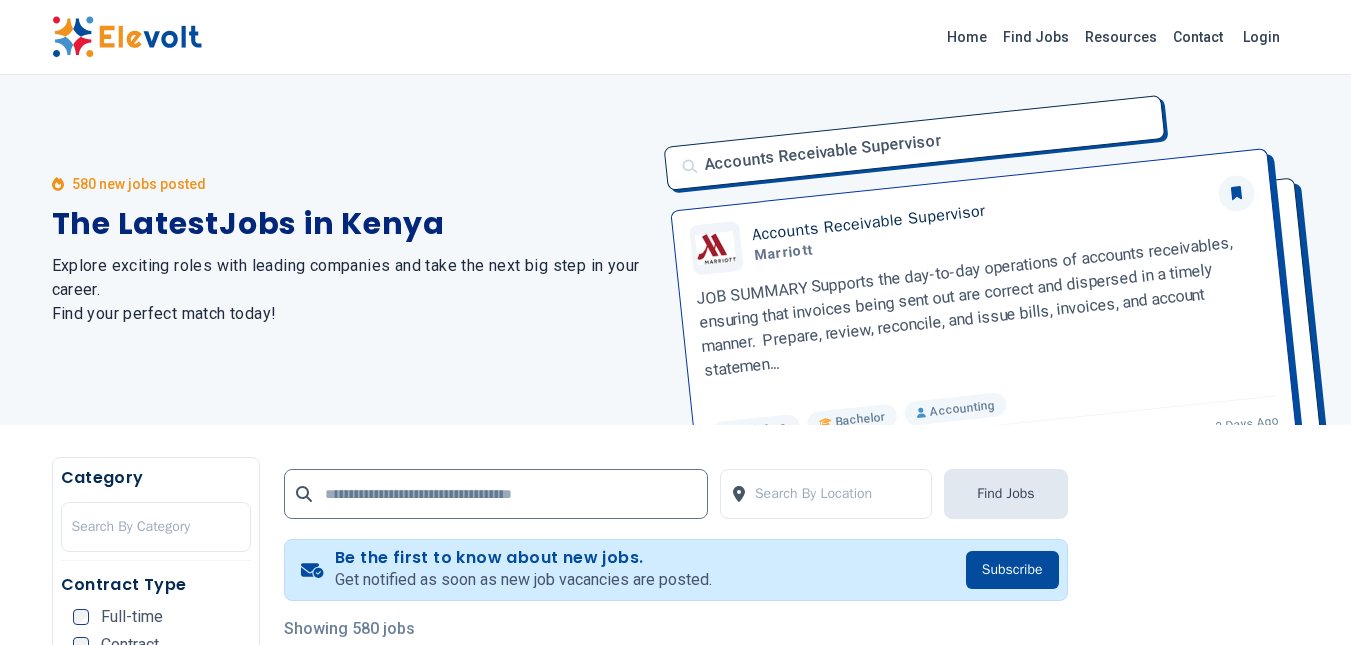 scroll, scrollTop: 0, scrollLeft: 0, axis: both 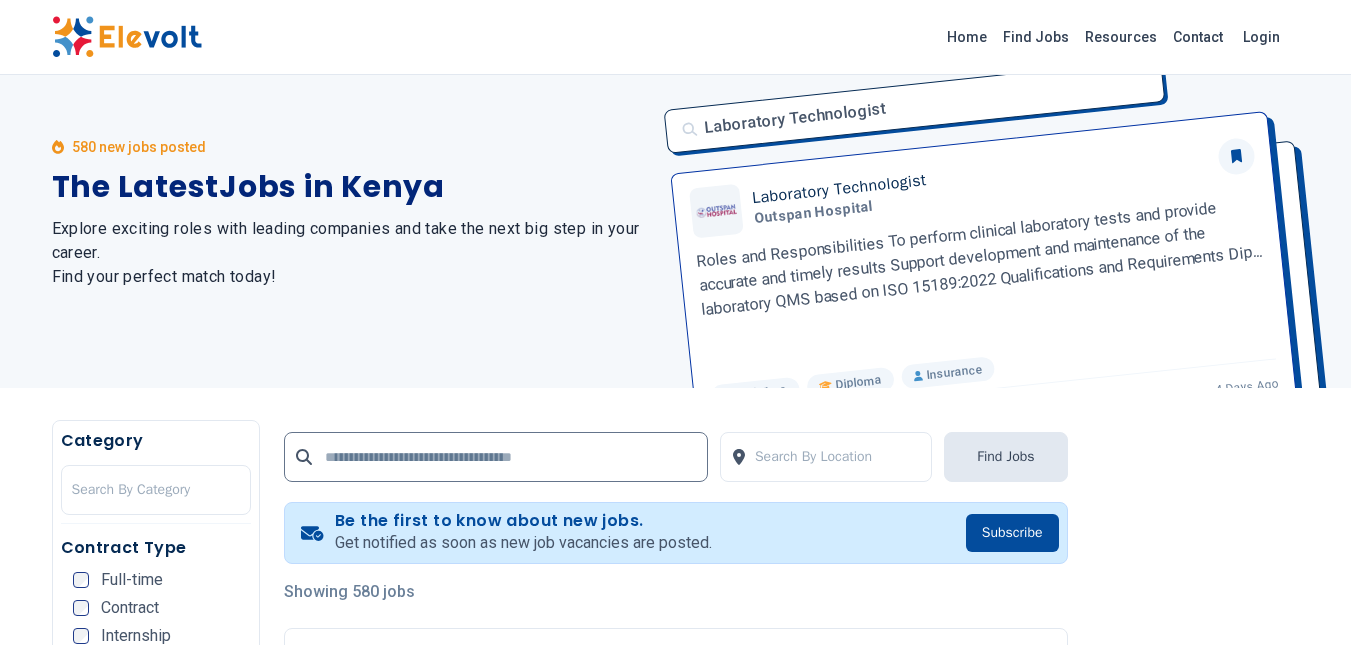 click at bounding box center [127, 37] 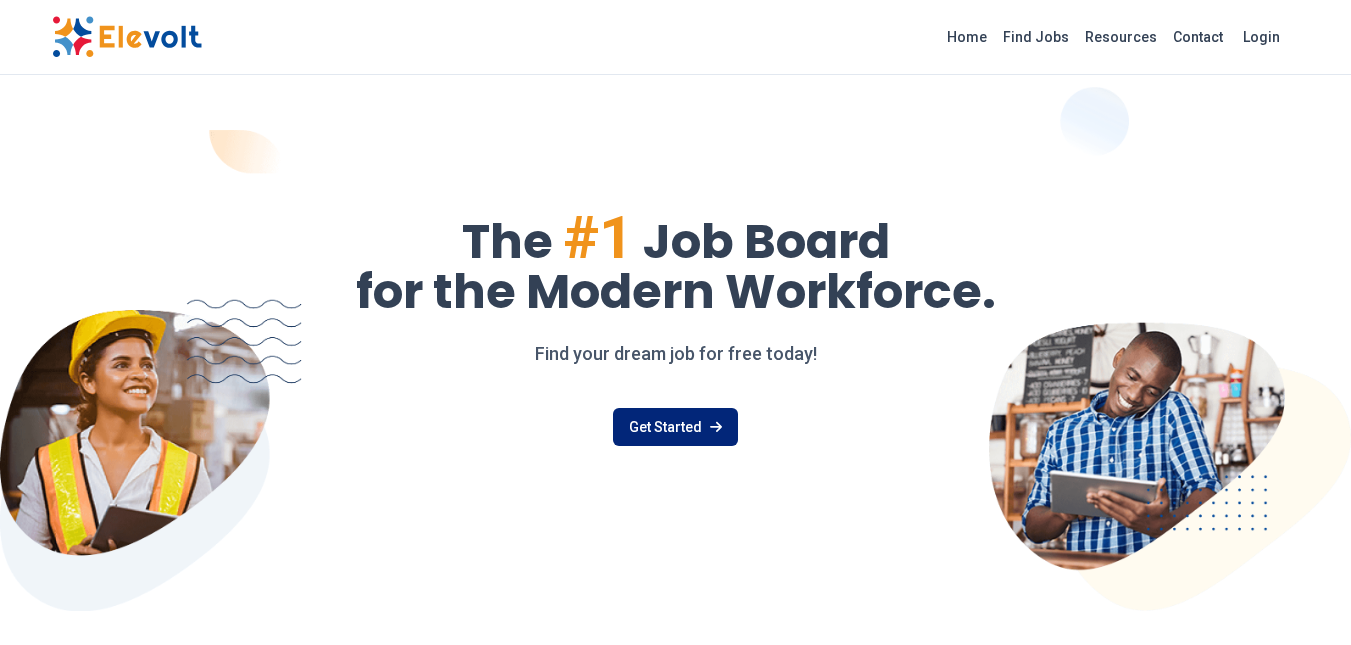 scroll, scrollTop: 0, scrollLeft: 0, axis: both 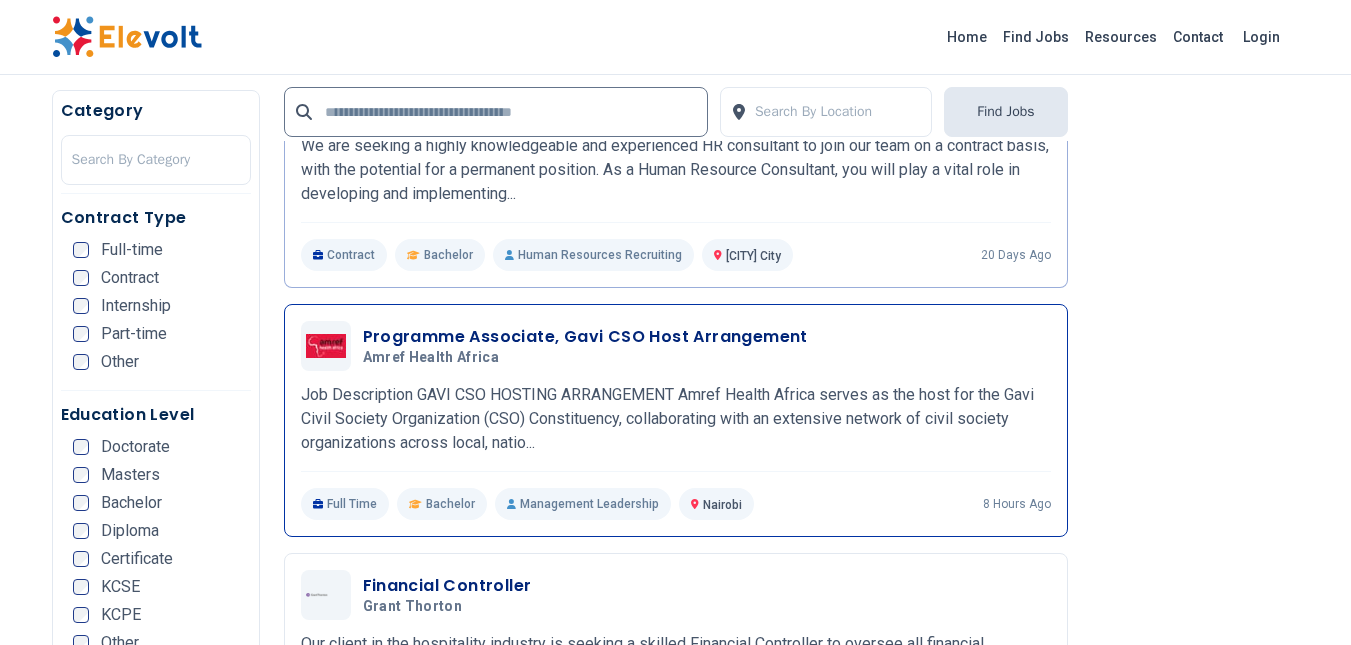 click on "Programme Associate, Gavi CSO Host Arrangement" at bounding box center [585, 337] 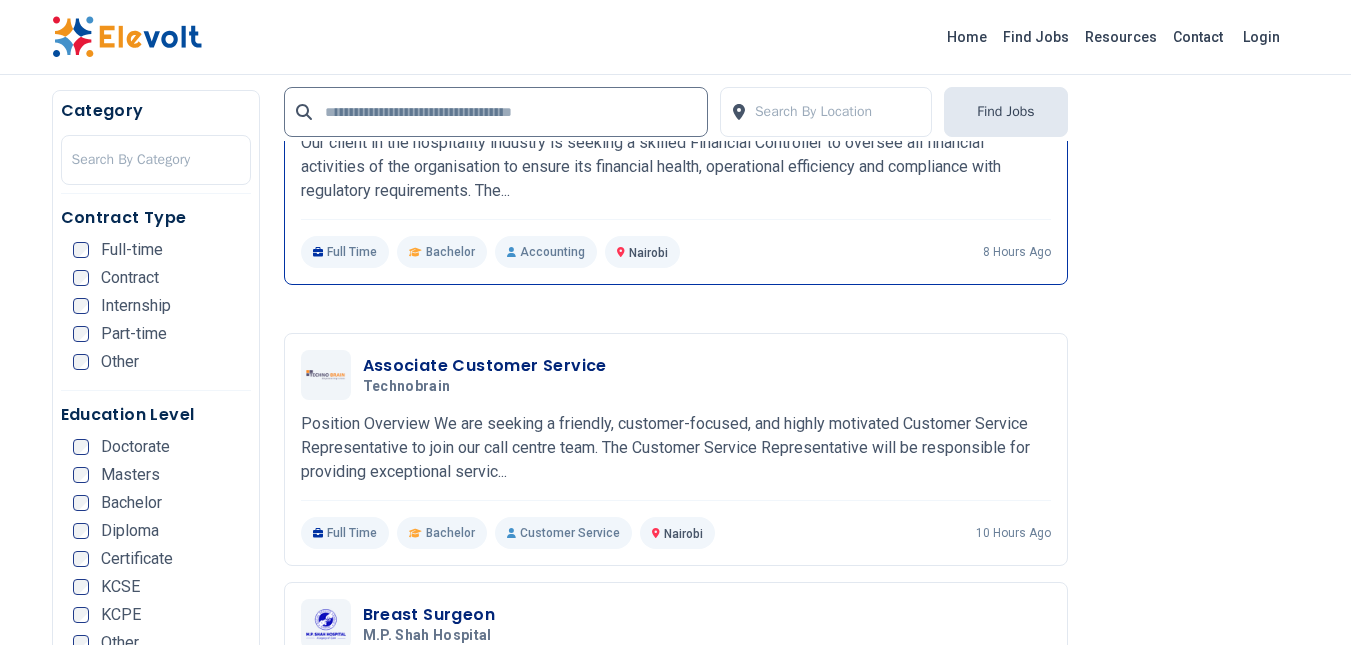 scroll, scrollTop: 1624, scrollLeft: 0, axis: vertical 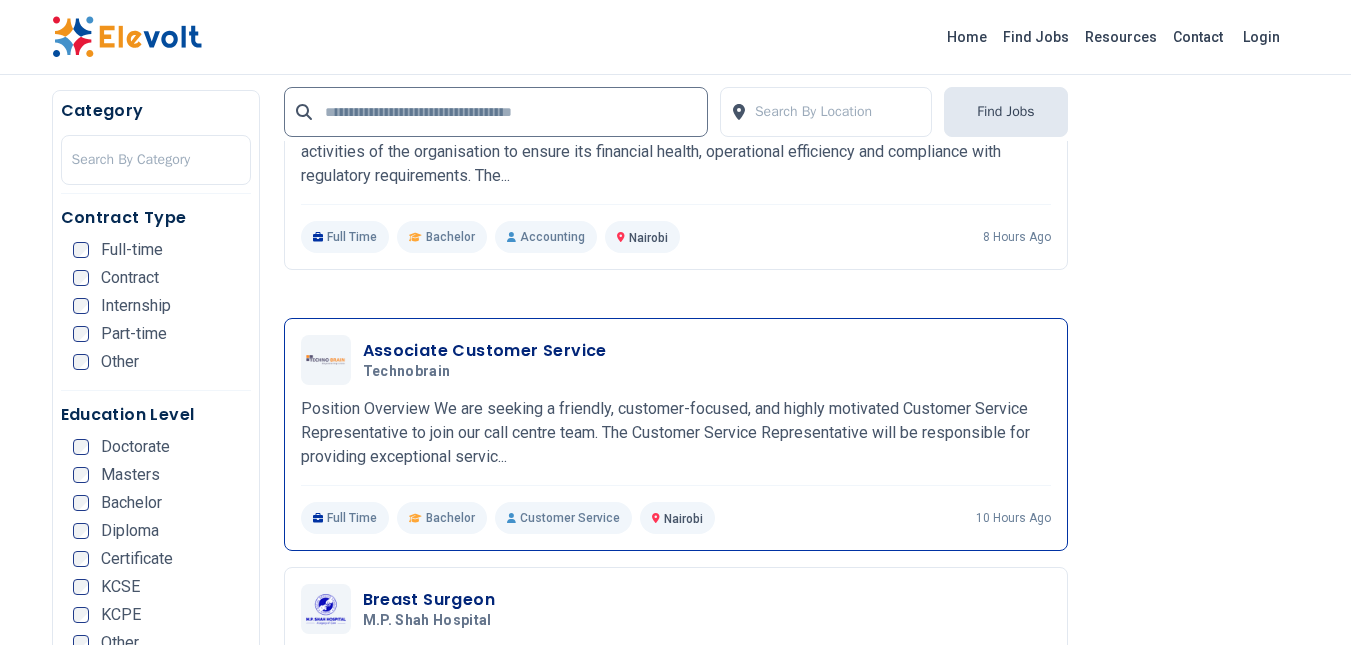 click on "Associate Customer Service" at bounding box center (485, 351) 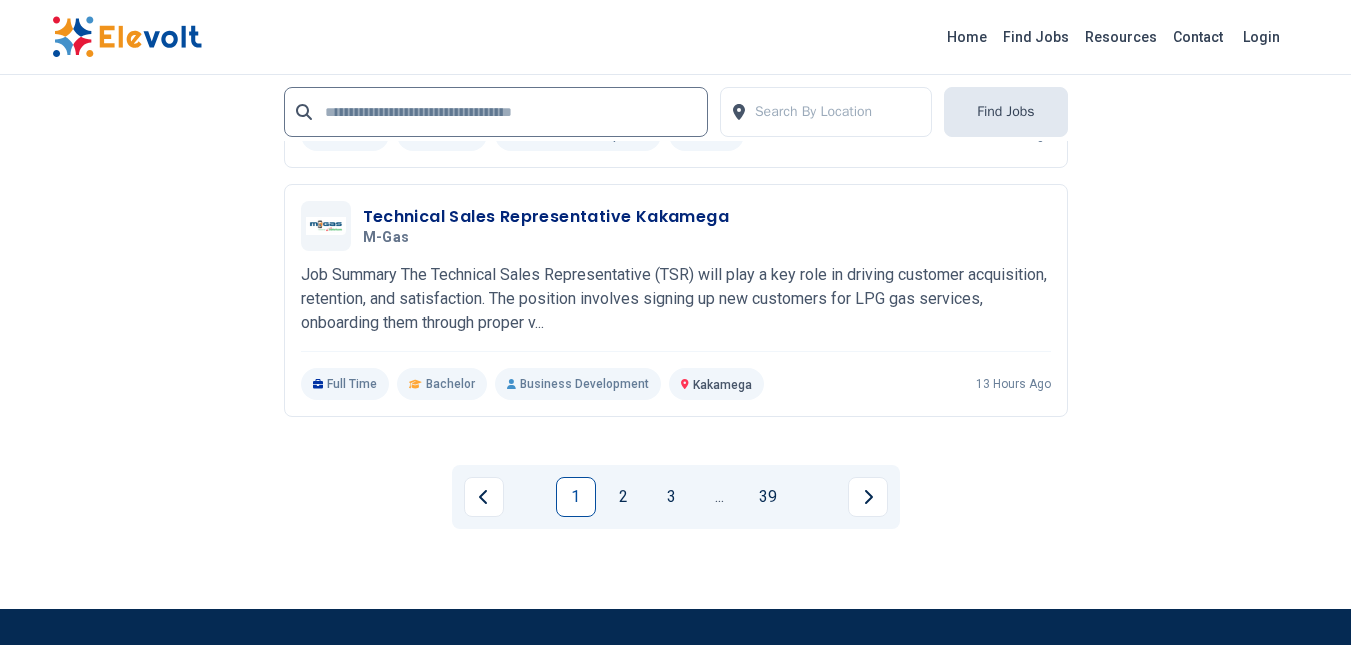 scroll, scrollTop: 4443, scrollLeft: 0, axis: vertical 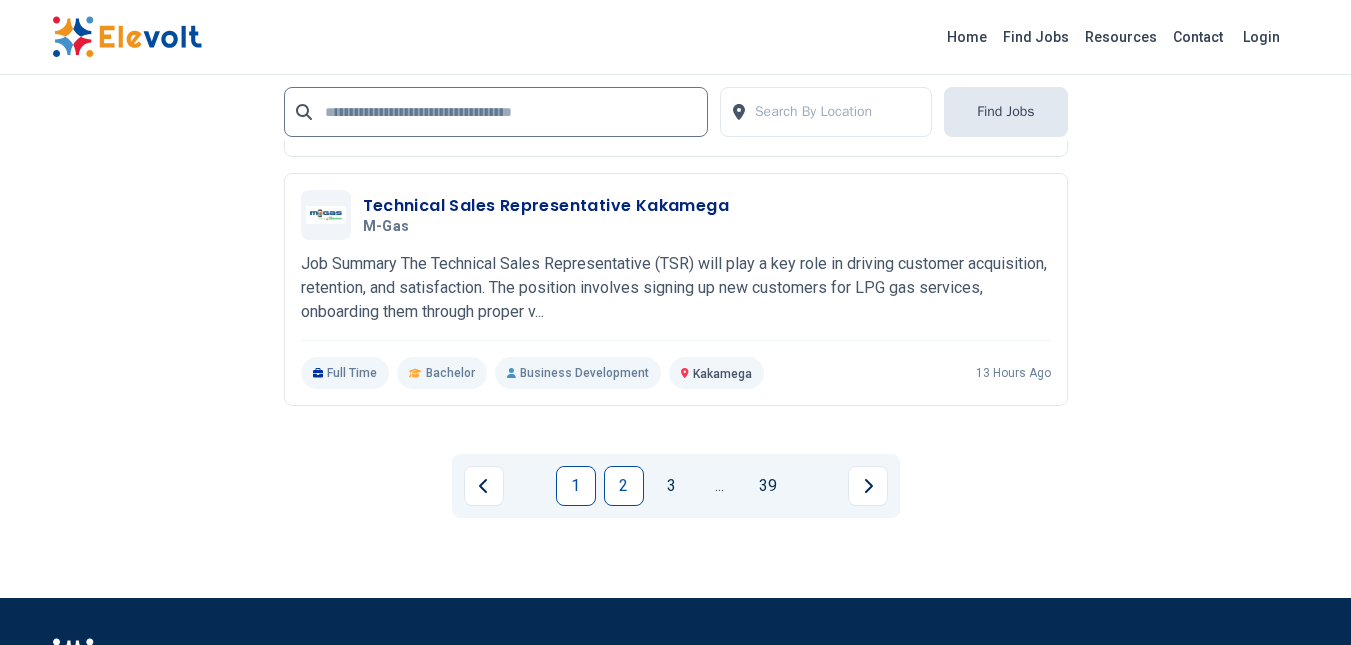 click on "2" at bounding box center [624, 486] 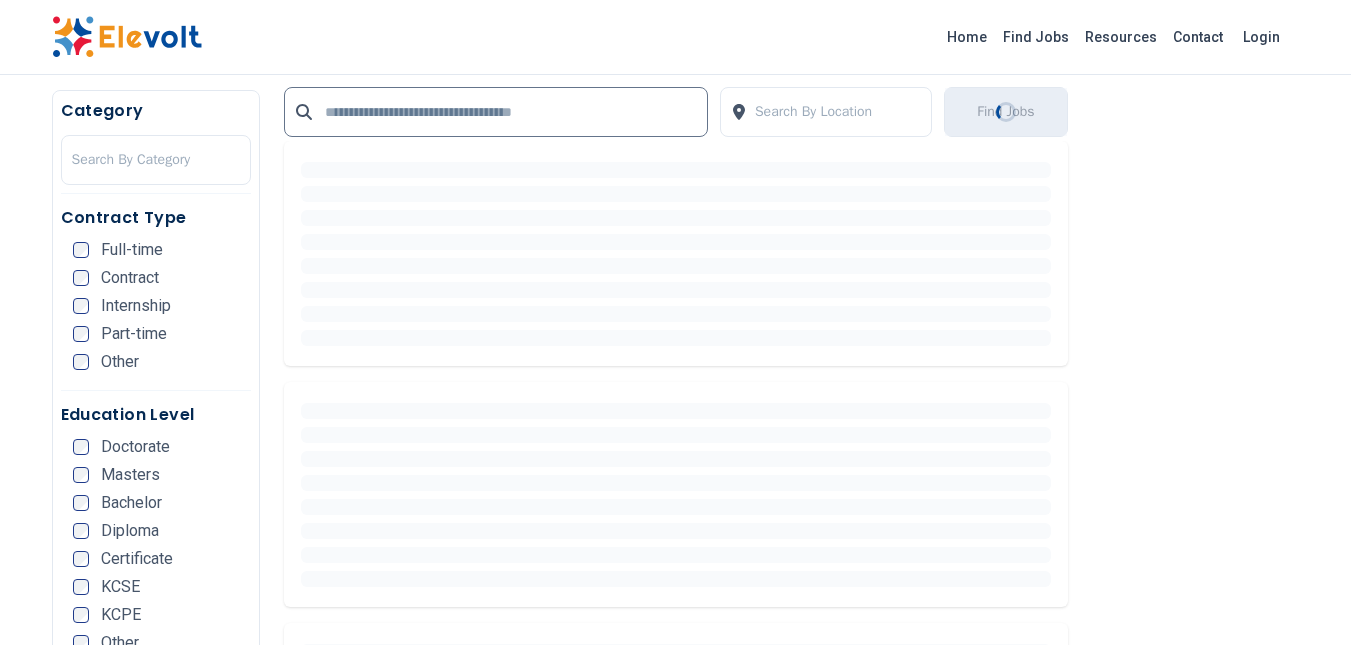 scroll, scrollTop: 515, scrollLeft: 0, axis: vertical 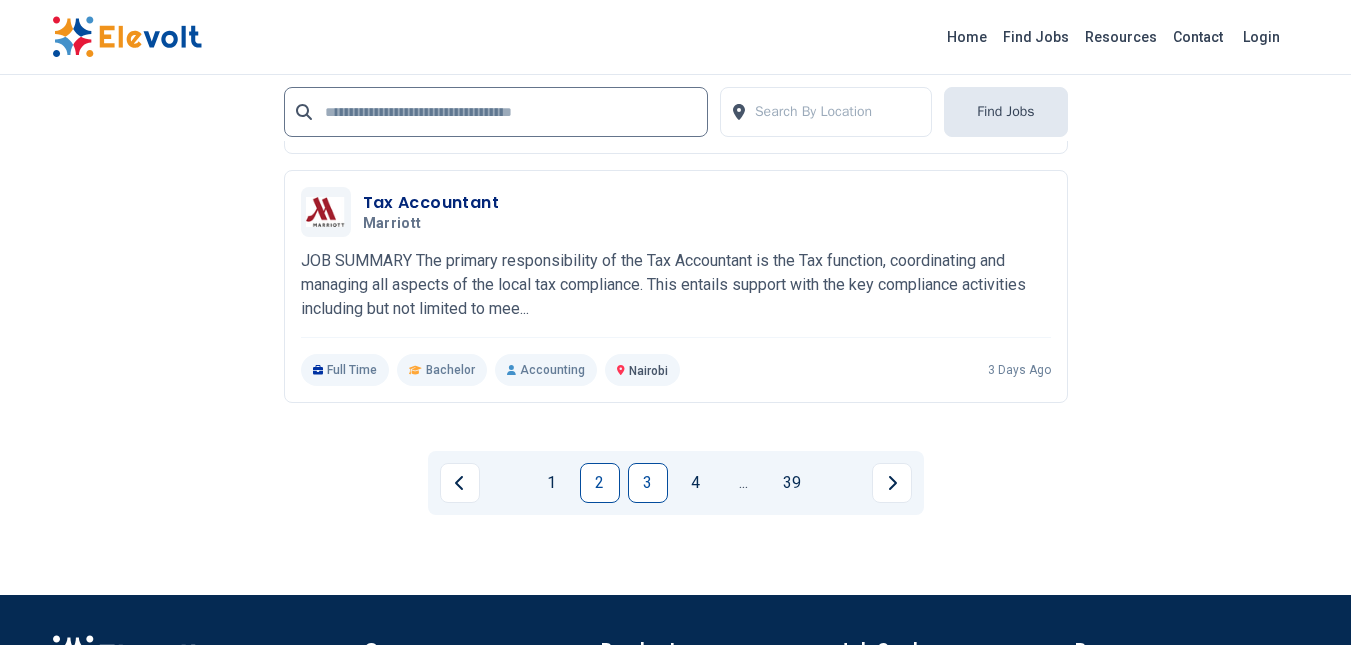 click on "3" at bounding box center (648, 483) 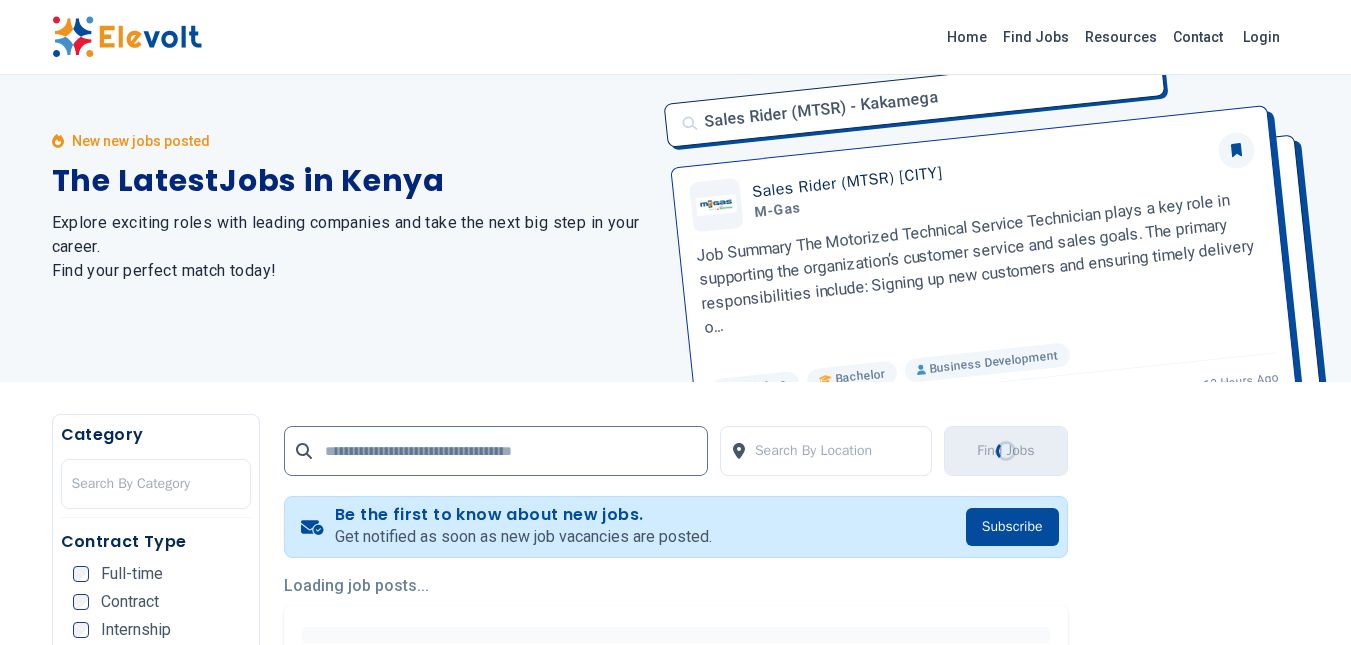 scroll, scrollTop: 0, scrollLeft: 0, axis: both 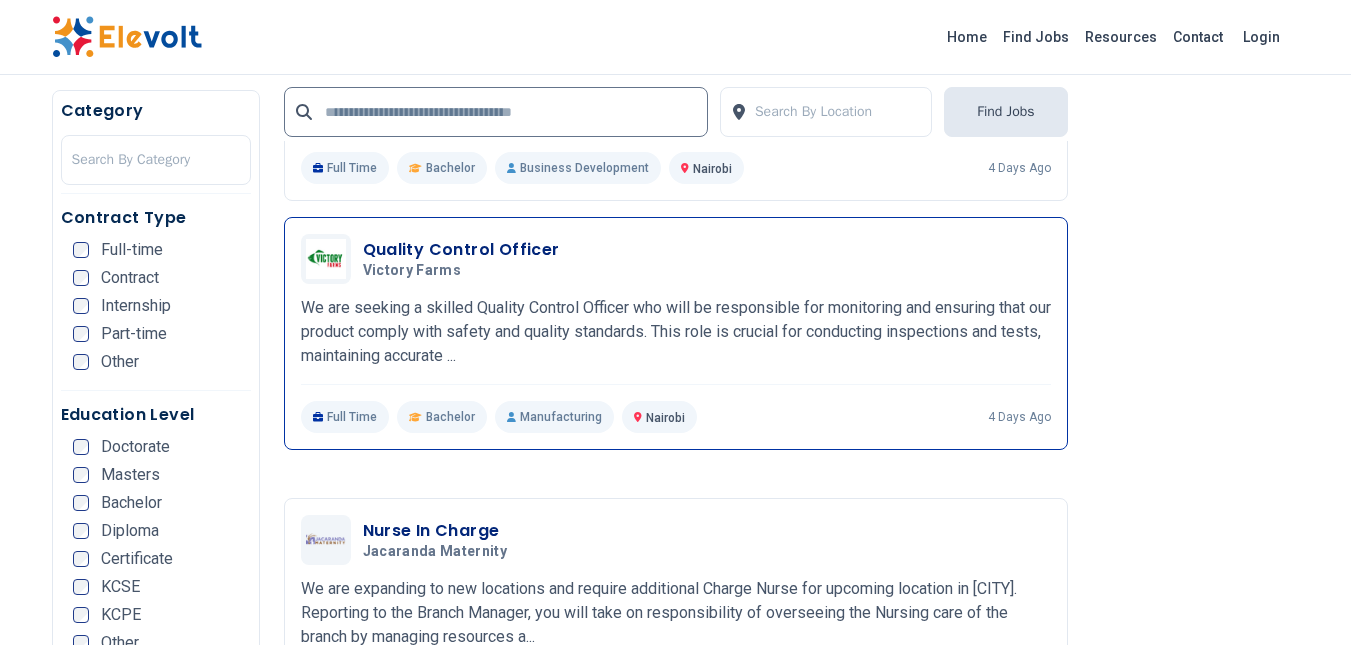 click on "Quality Control Officer" at bounding box center (461, 250) 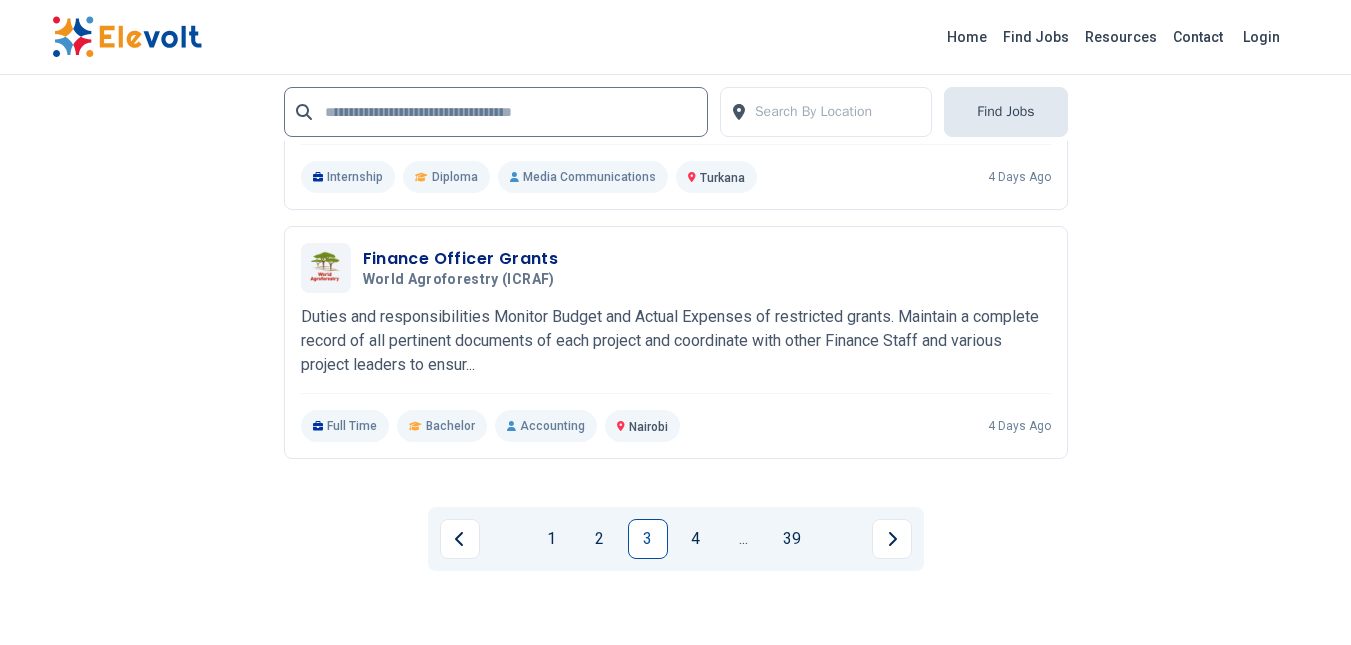 scroll, scrollTop: 4022, scrollLeft: 0, axis: vertical 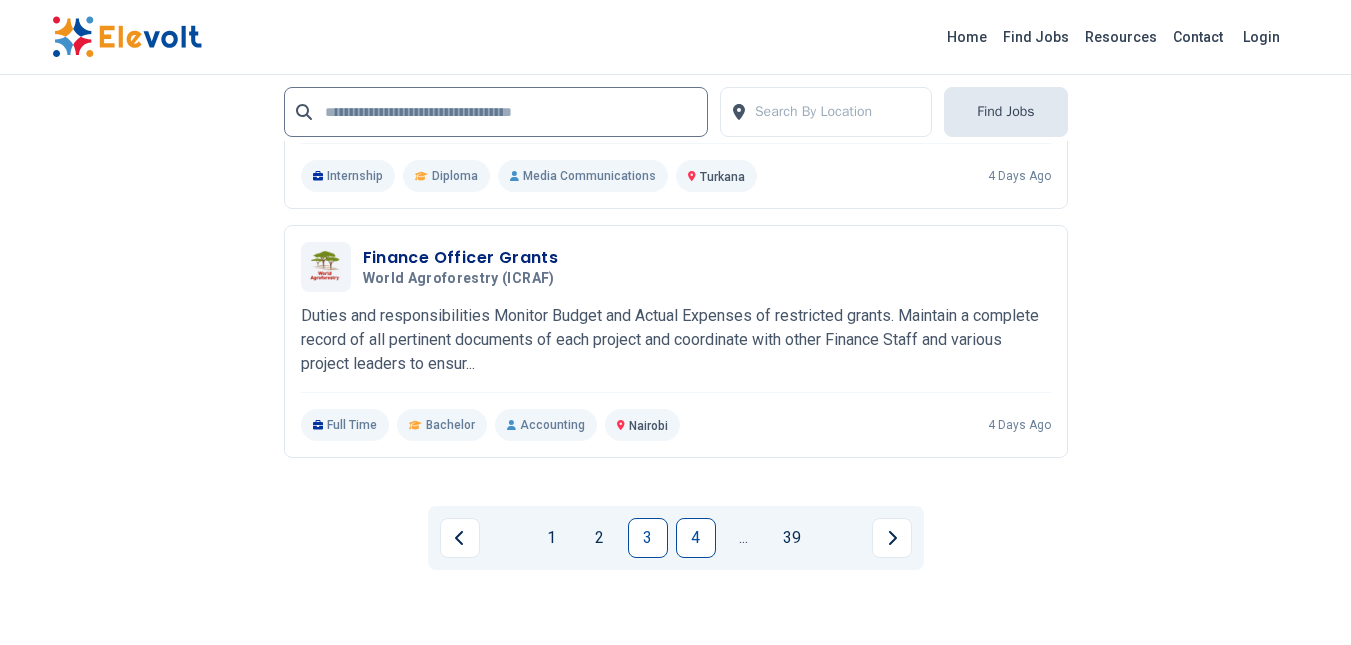 click on "4" at bounding box center (696, 538) 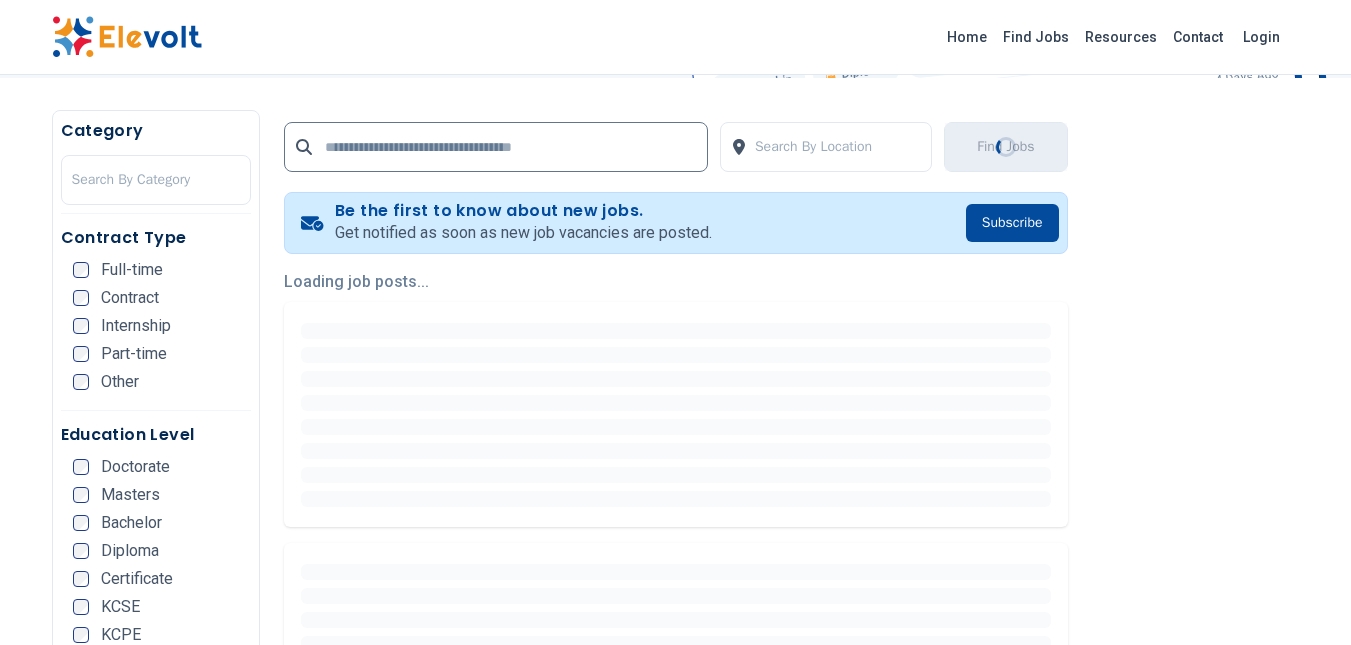 scroll, scrollTop: 349, scrollLeft: 0, axis: vertical 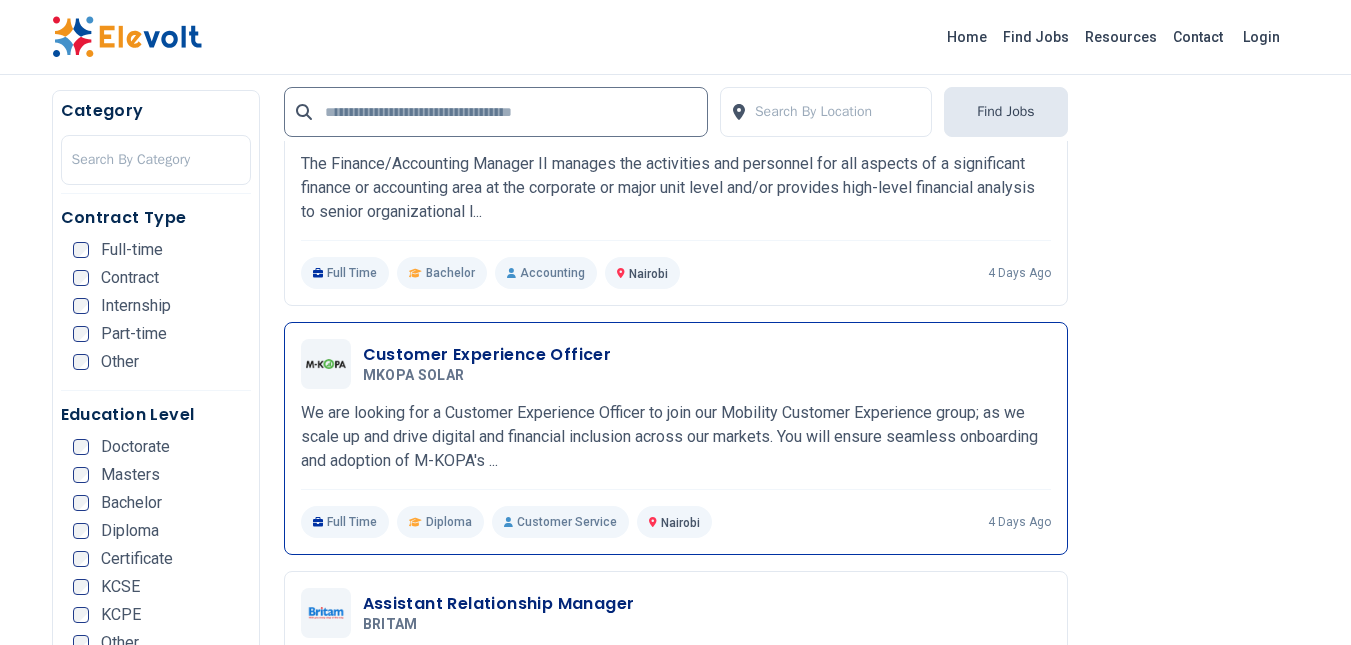 click on "Customer Experience Officer" at bounding box center [487, 355] 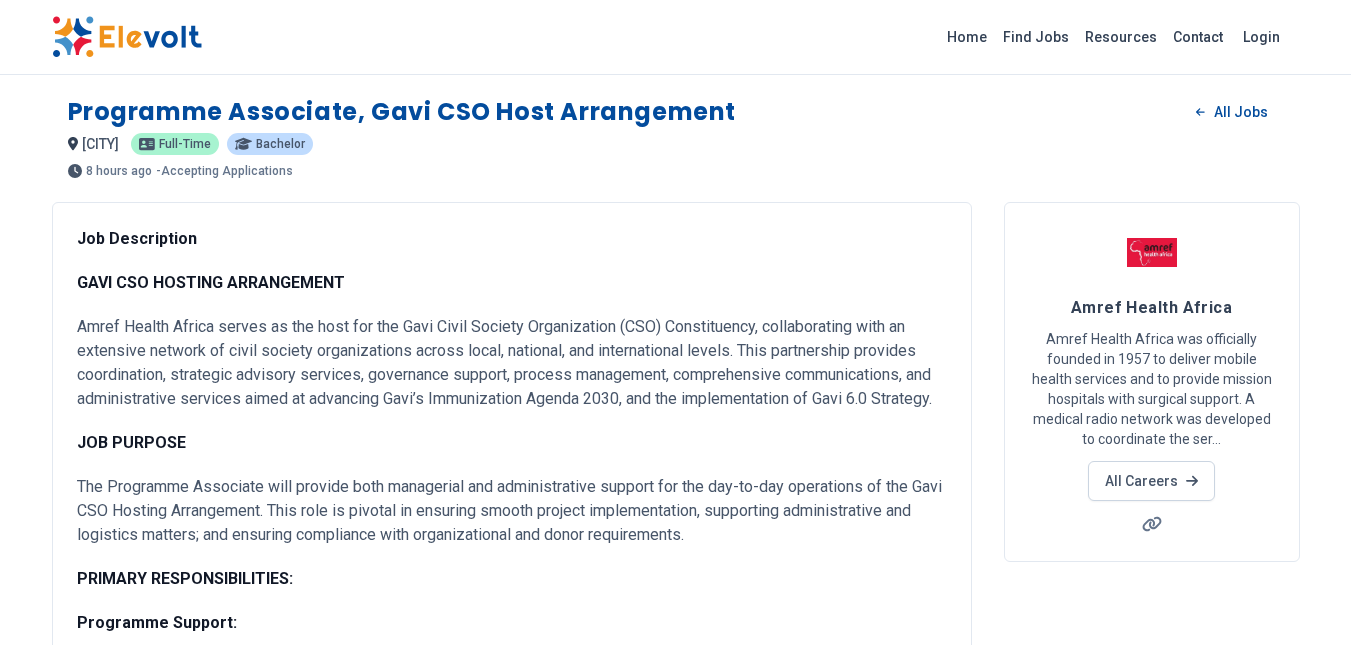 scroll, scrollTop: 0, scrollLeft: 0, axis: both 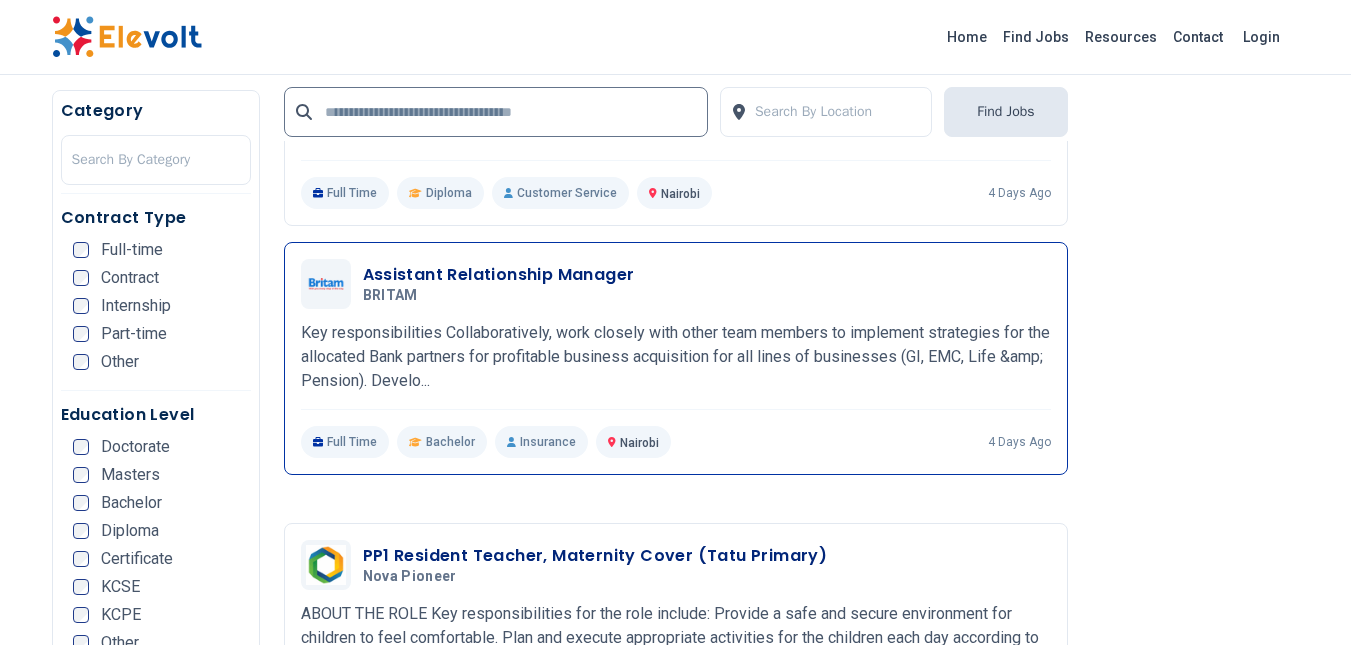 click on "Assistant Relationship Manager BRITAM 07/10/2025 08/09/2025" at bounding box center [676, 284] 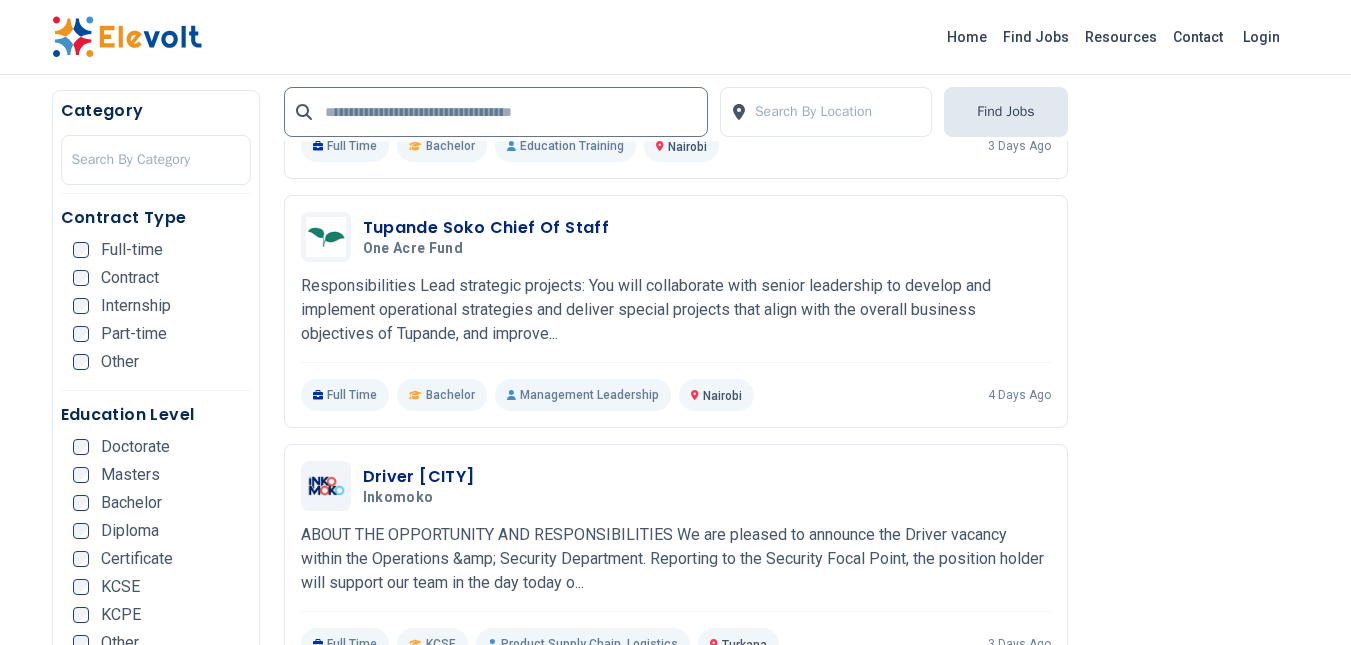 scroll, scrollTop: 1995, scrollLeft: 0, axis: vertical 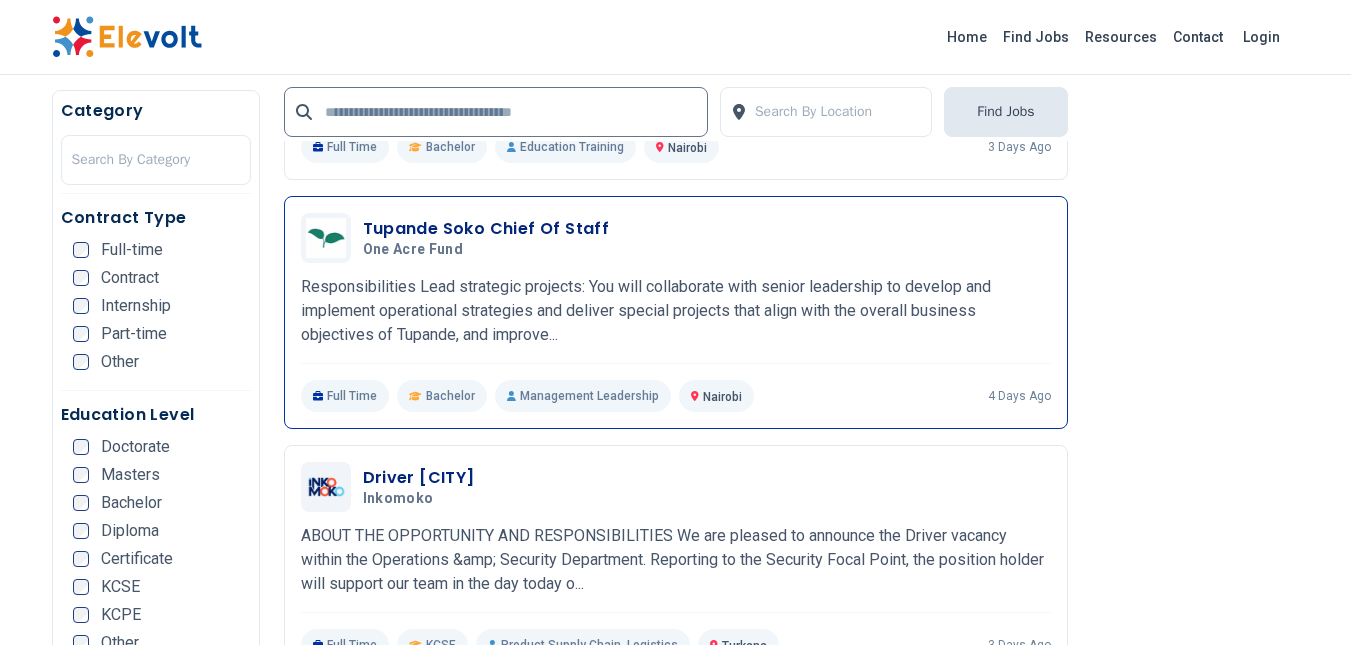 click on "One Acre Fund" at bounding box center [413, 250] 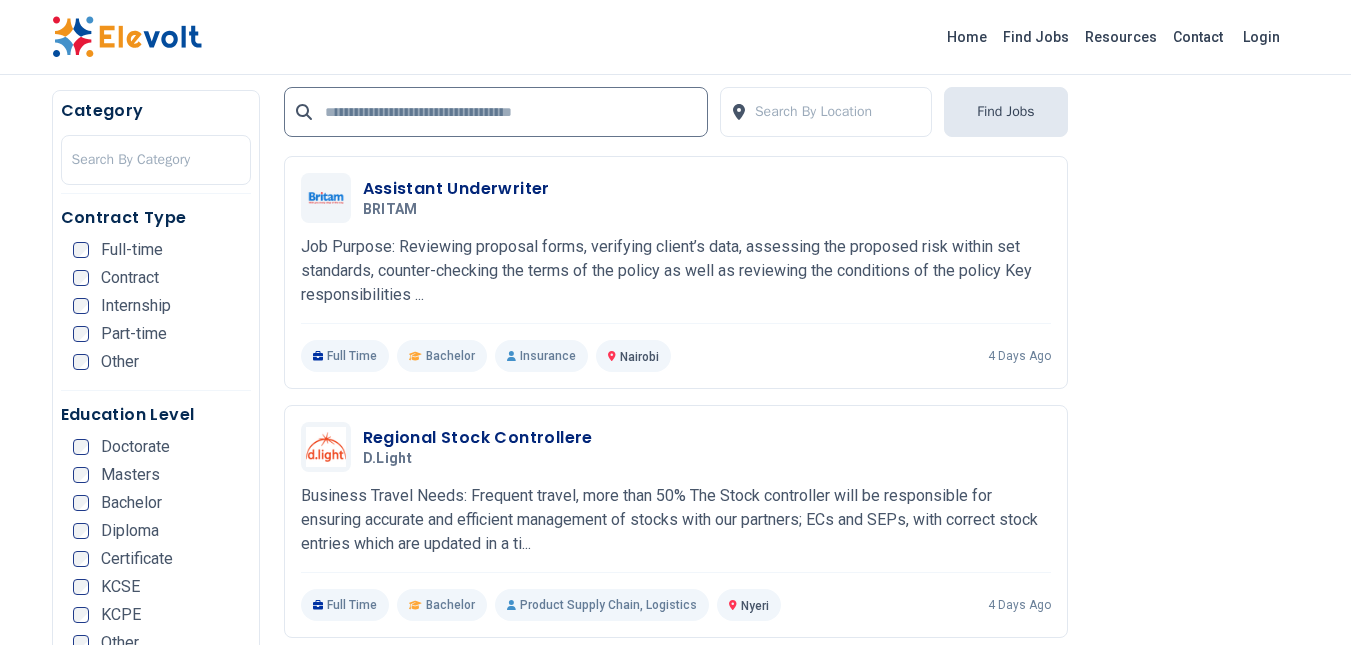 scroll, scrollTop: 3246, scrollLeft: 0, axis: vertical 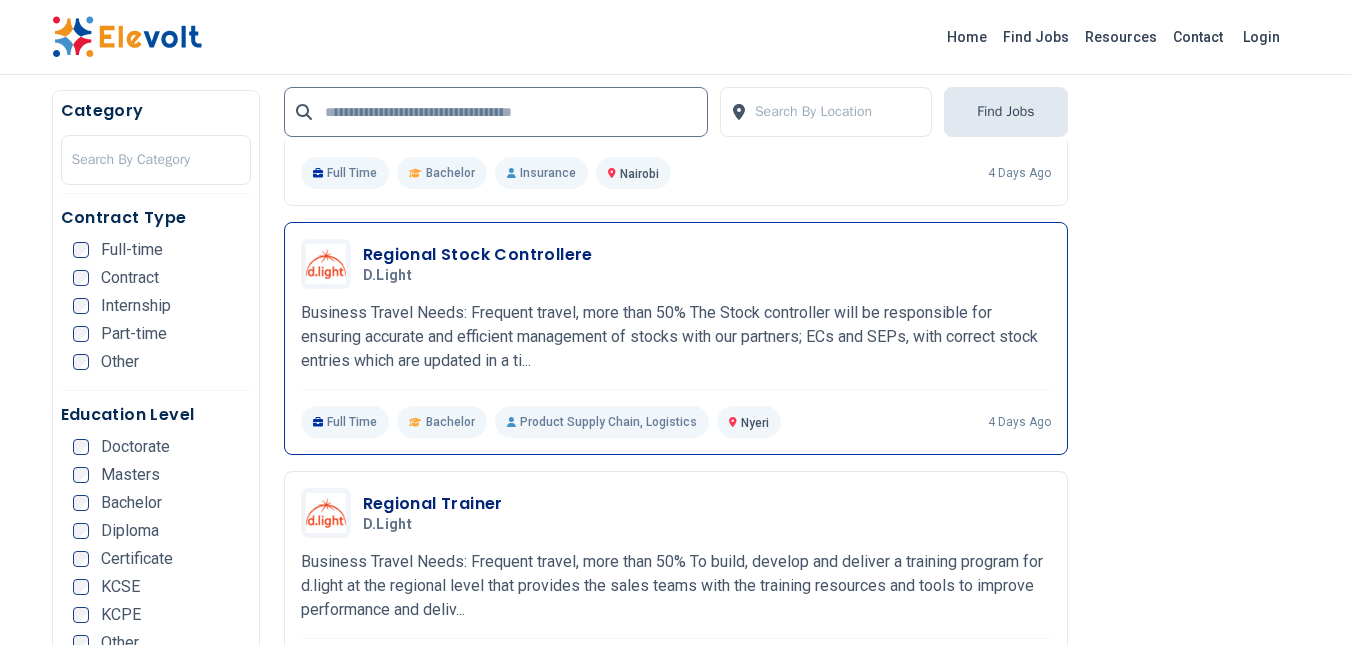 click on "Regional Stock Controllere" at bounding box center [478, 255] 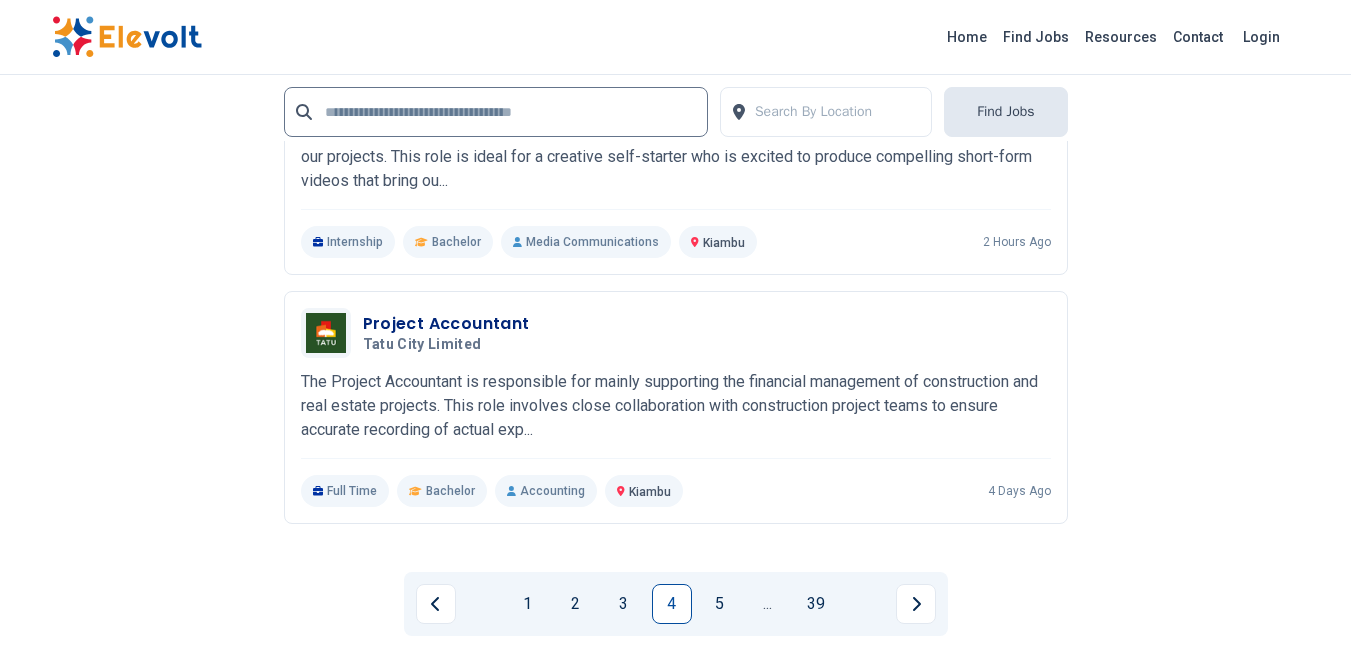 scroll, scrollTop: 4018, scrollLeft: 0, axis: vertical 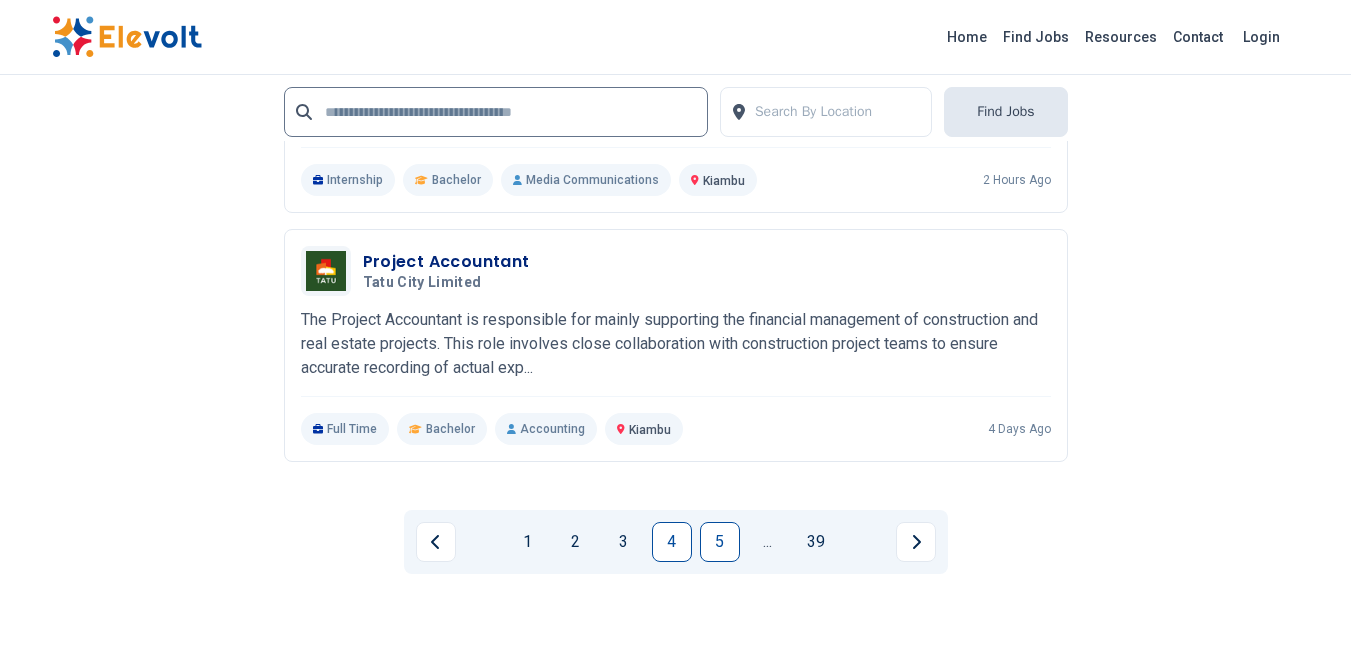 click on "5" at bounding box center [720, 542] 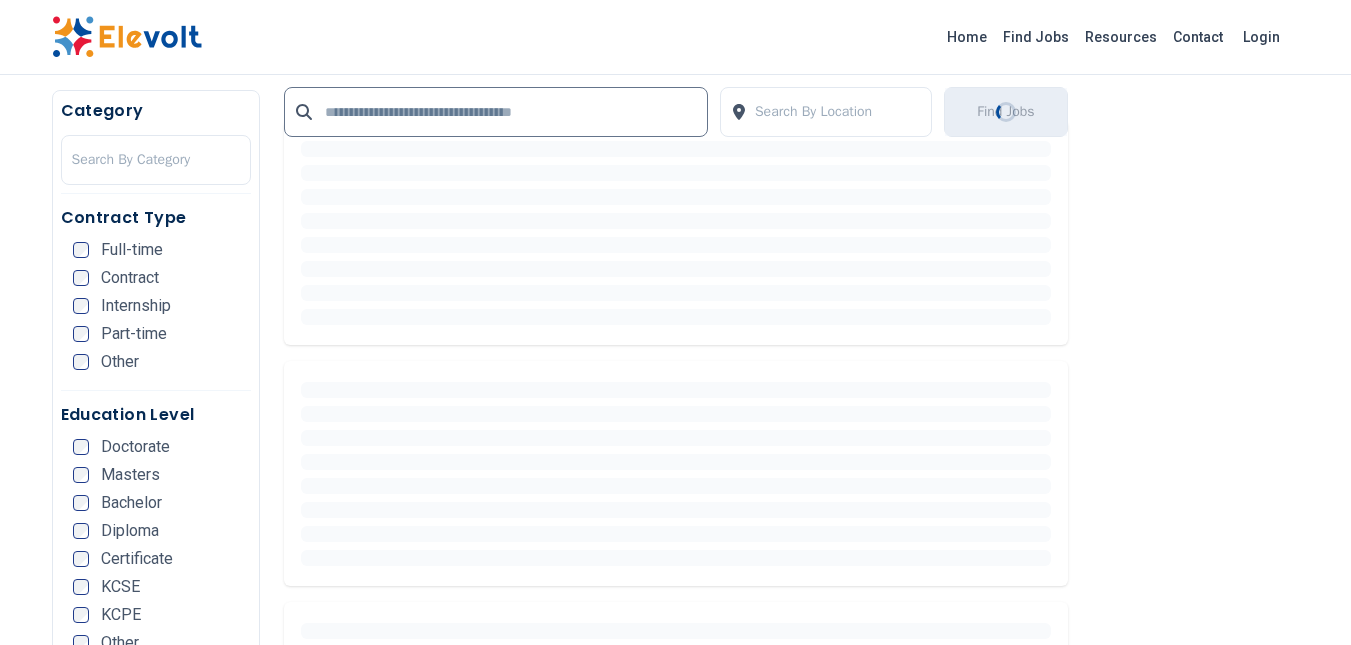 scroll, scrollTop: 530, scrollLeft: 0, axis: vertical 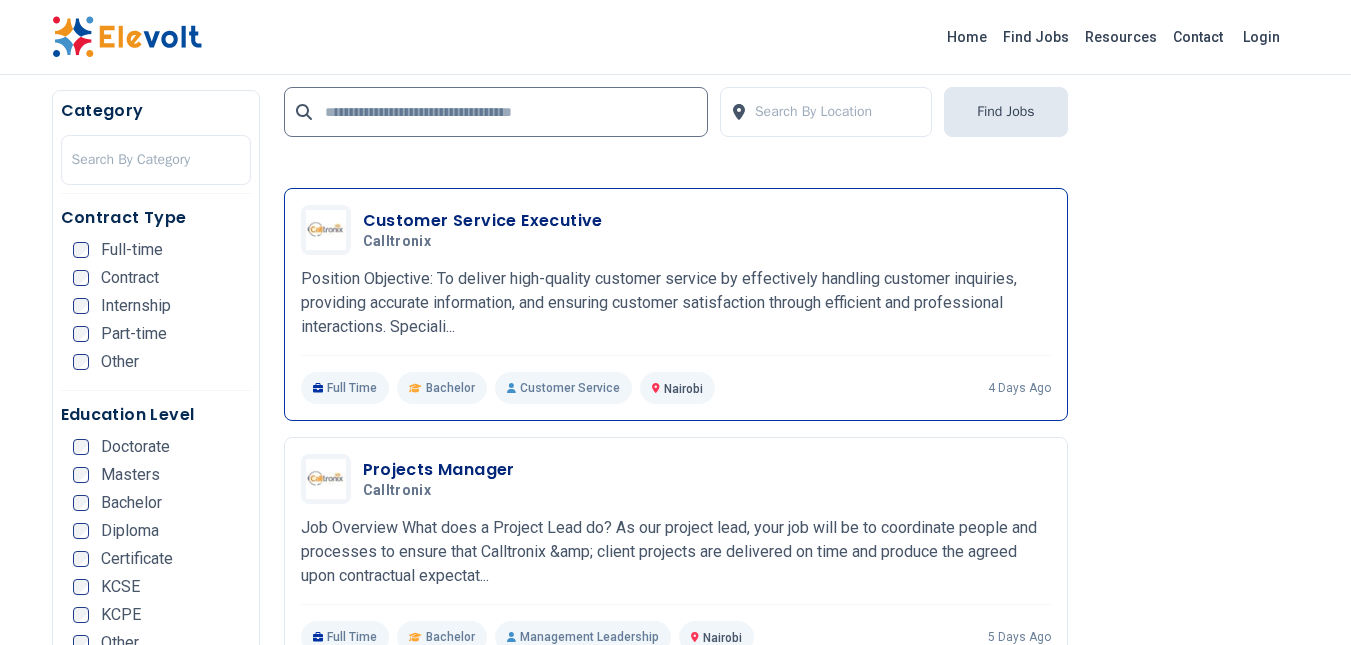 click on "Customer Service Executive Calltronix 07/09/2025 08/08/2025" at bounding box center (707, 230) 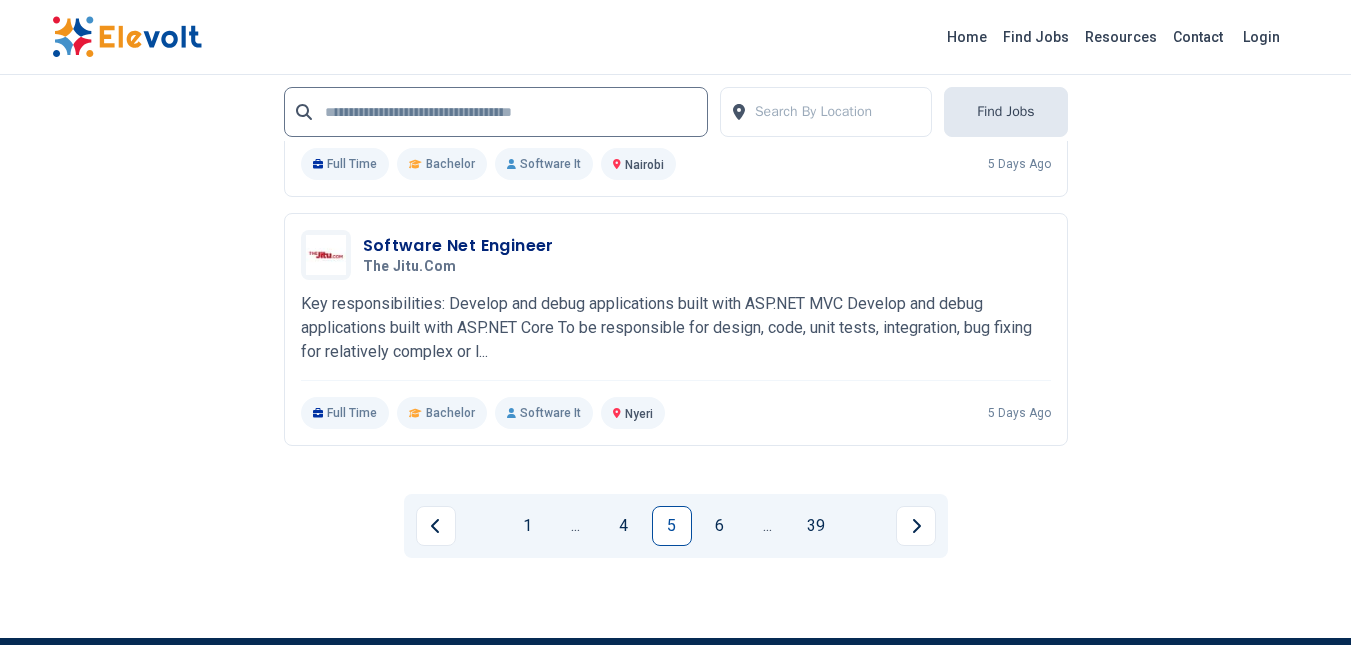 scroll, scrollTop: 4035, scrollLeft: 0, axis: vertical 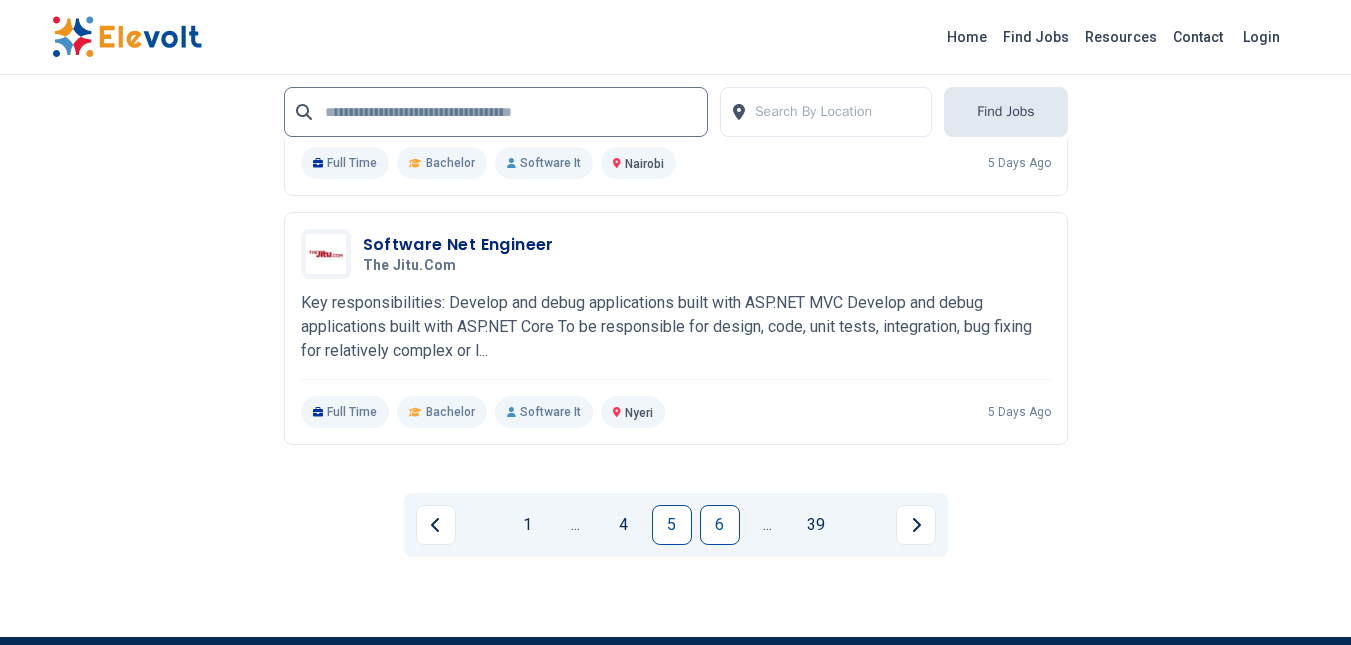 click on "6" at bounding box center [720, 525] 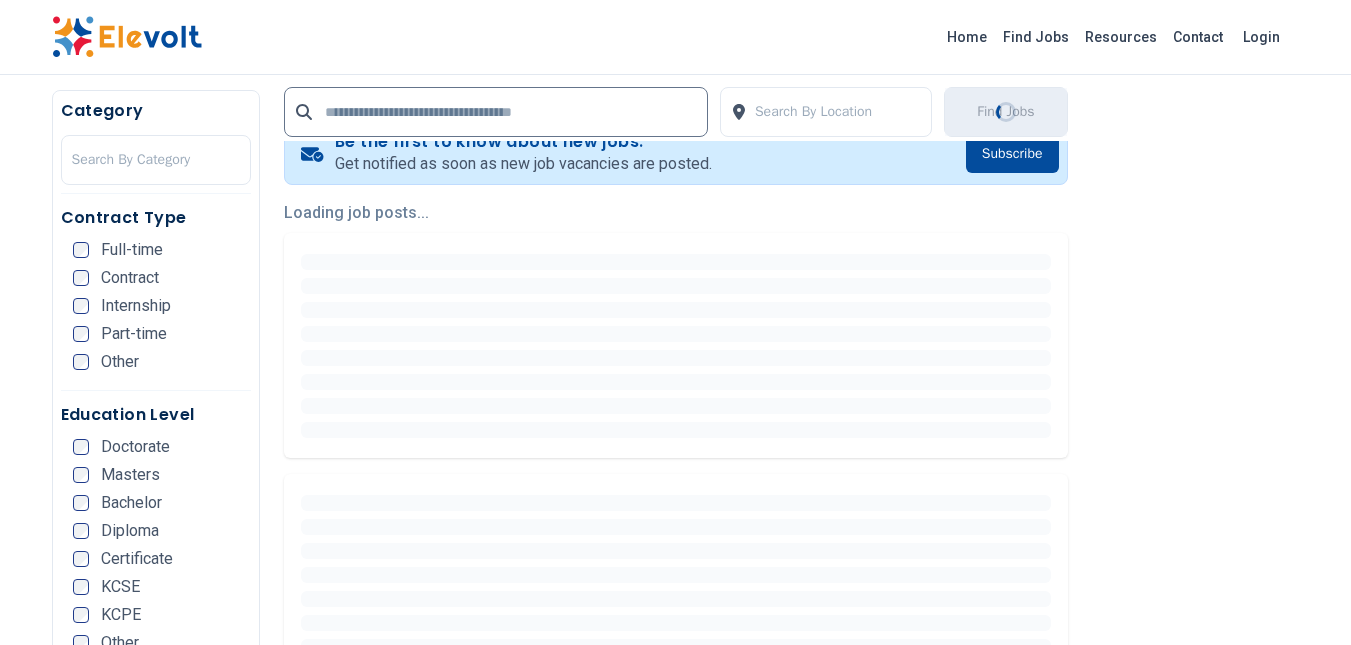 scroll, scrollTop: 509, scrollLeft: 0, axis: vertical 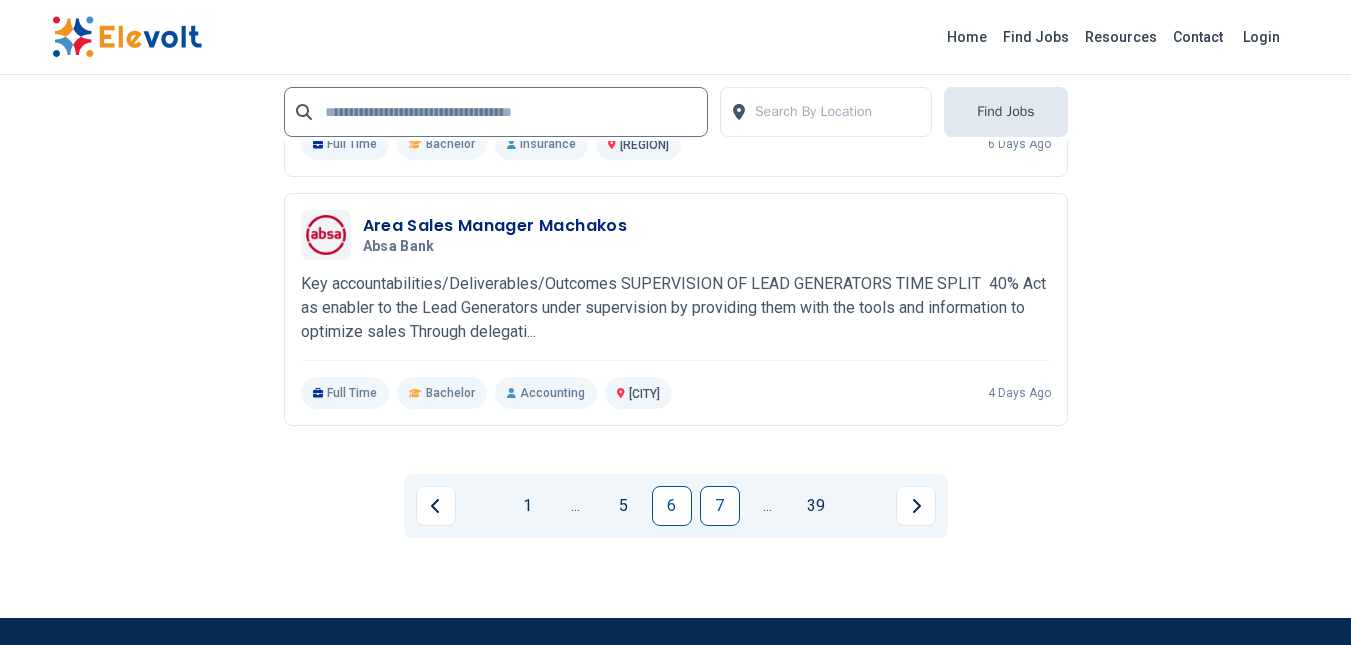click on "7" at bounding box center (720, 506) 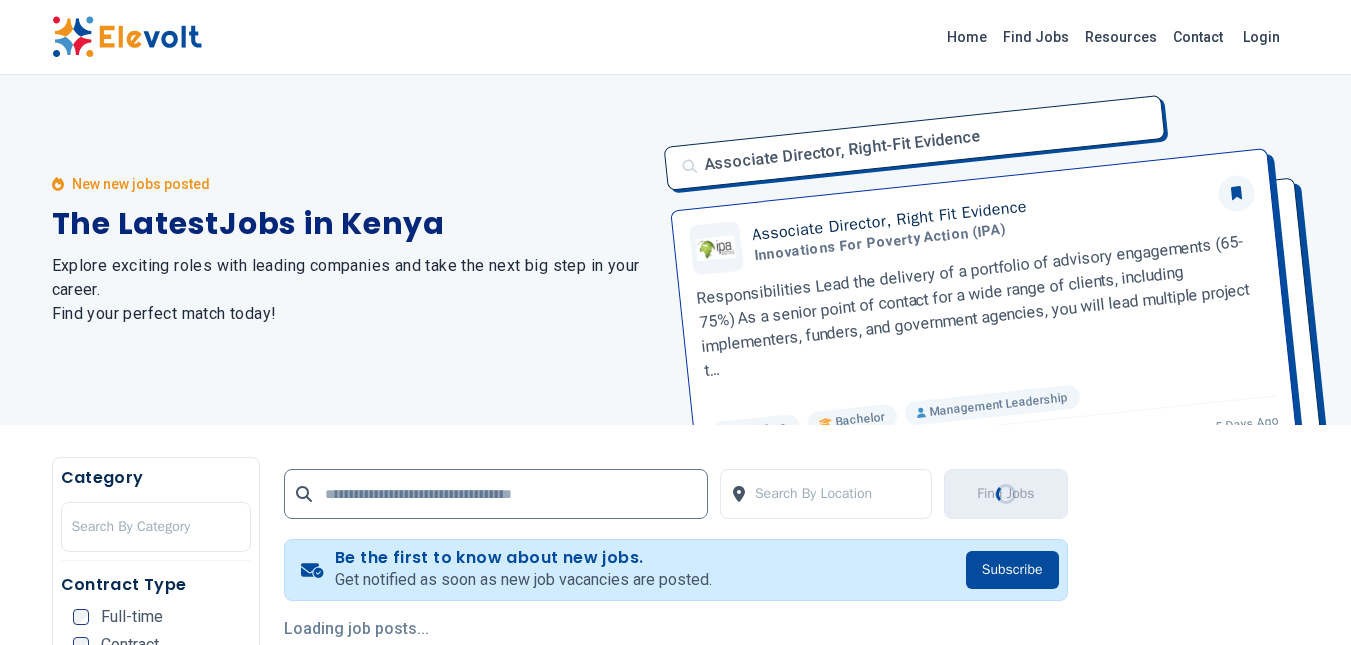 scroll, scrollTop: 479, scrollLeft: 0, axis: vertical 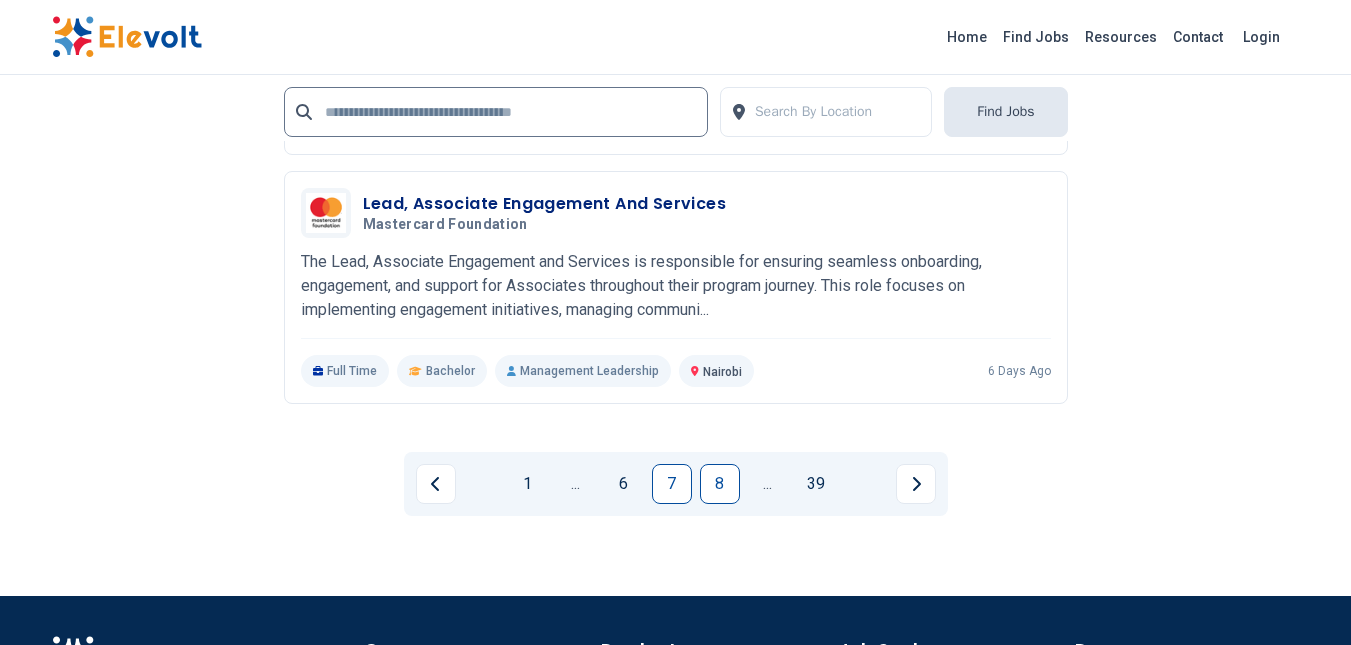click on "8" at bounding box center [720, 484] 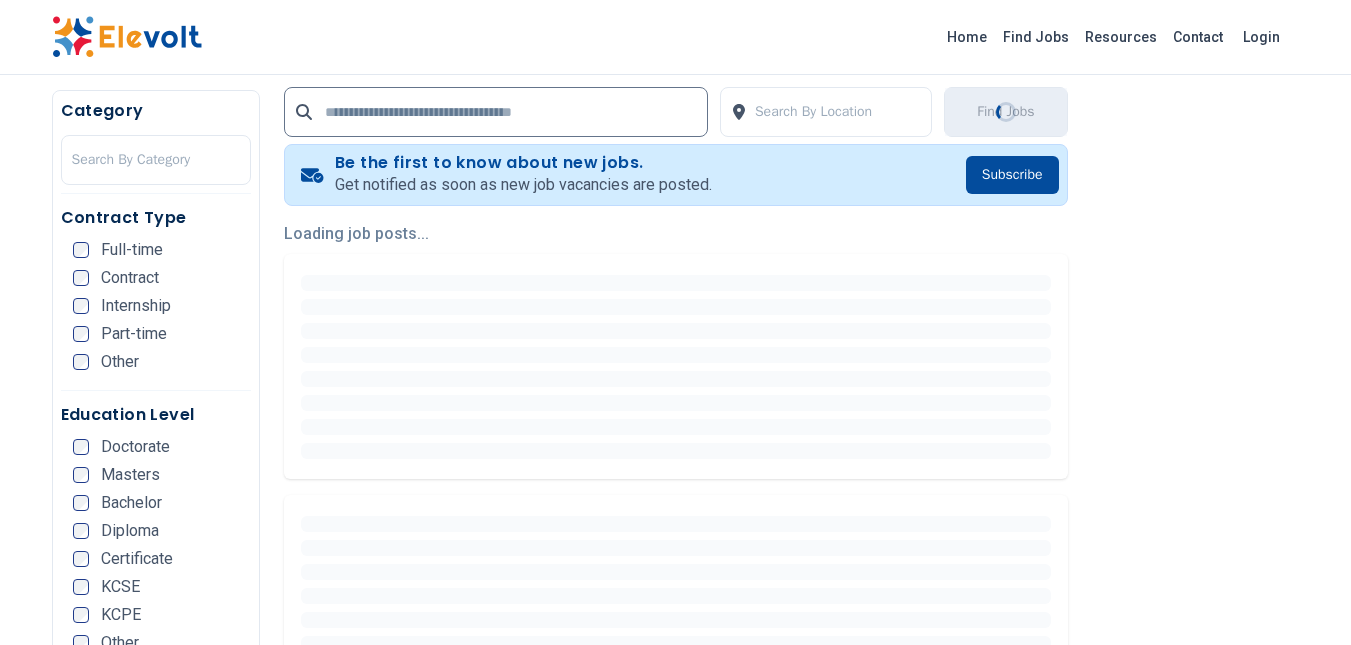 scroll, scrollTop: 396, scrollLeft: 0, axis: vertical 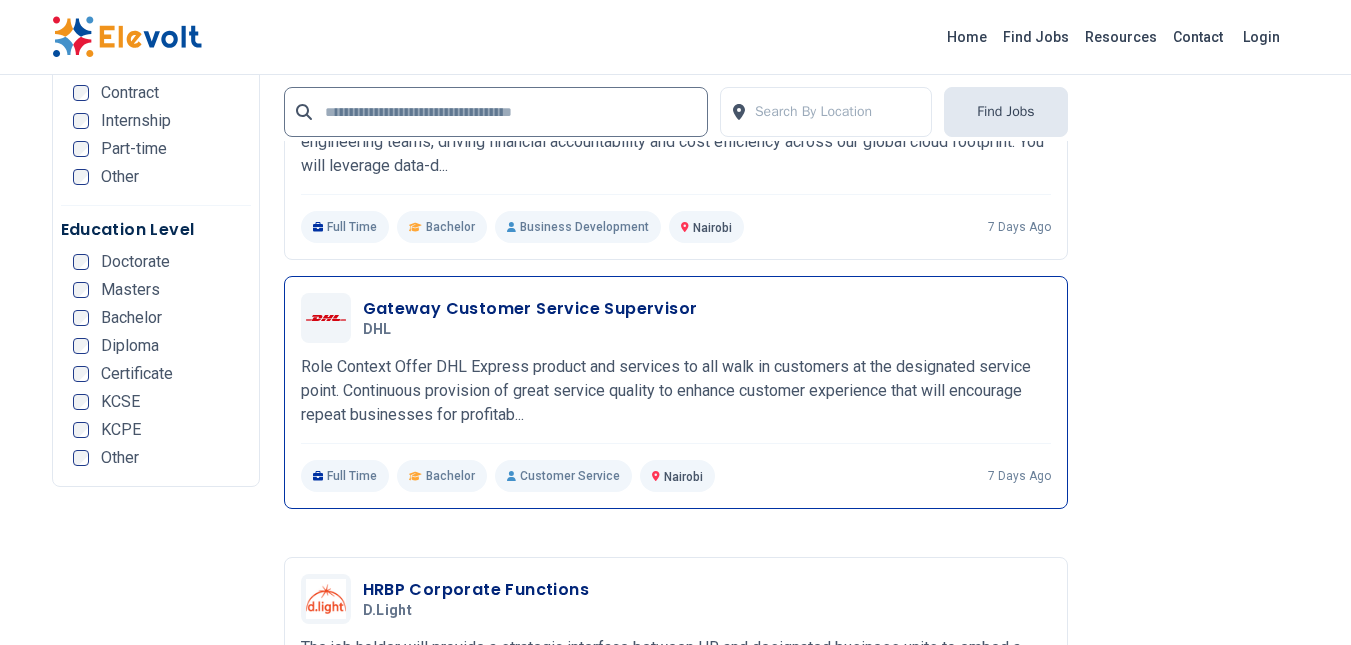 click on "Gateway Customer Service Supervisor" at bounding box center (530, 309) 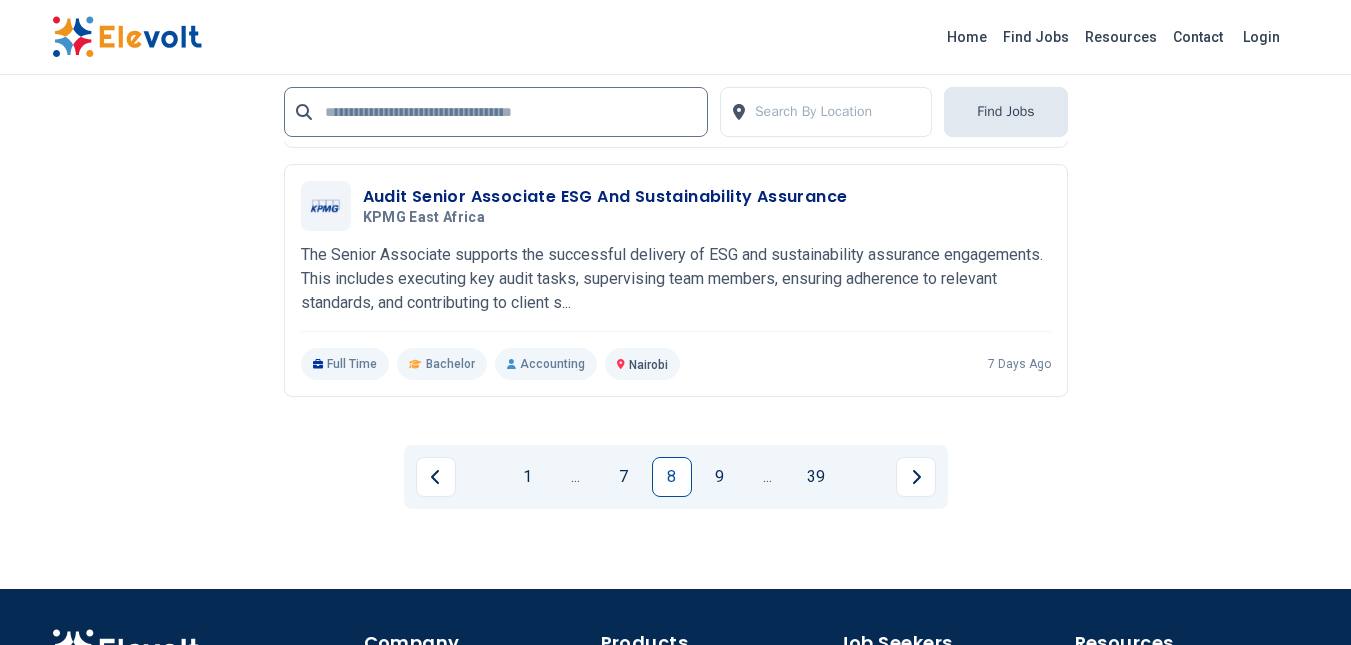 scroll, scrollTop: 4084, scrollLeft: 0, axis: vertical 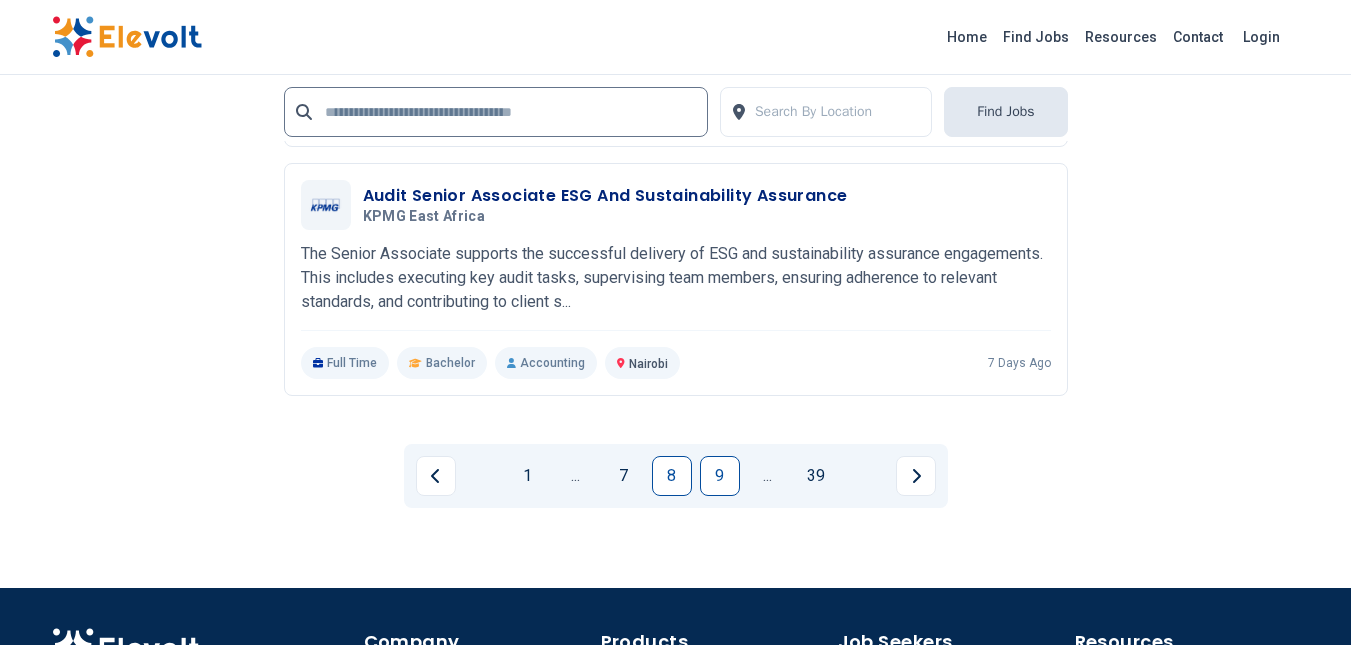 click on "9" at bounding box center (720, 476) 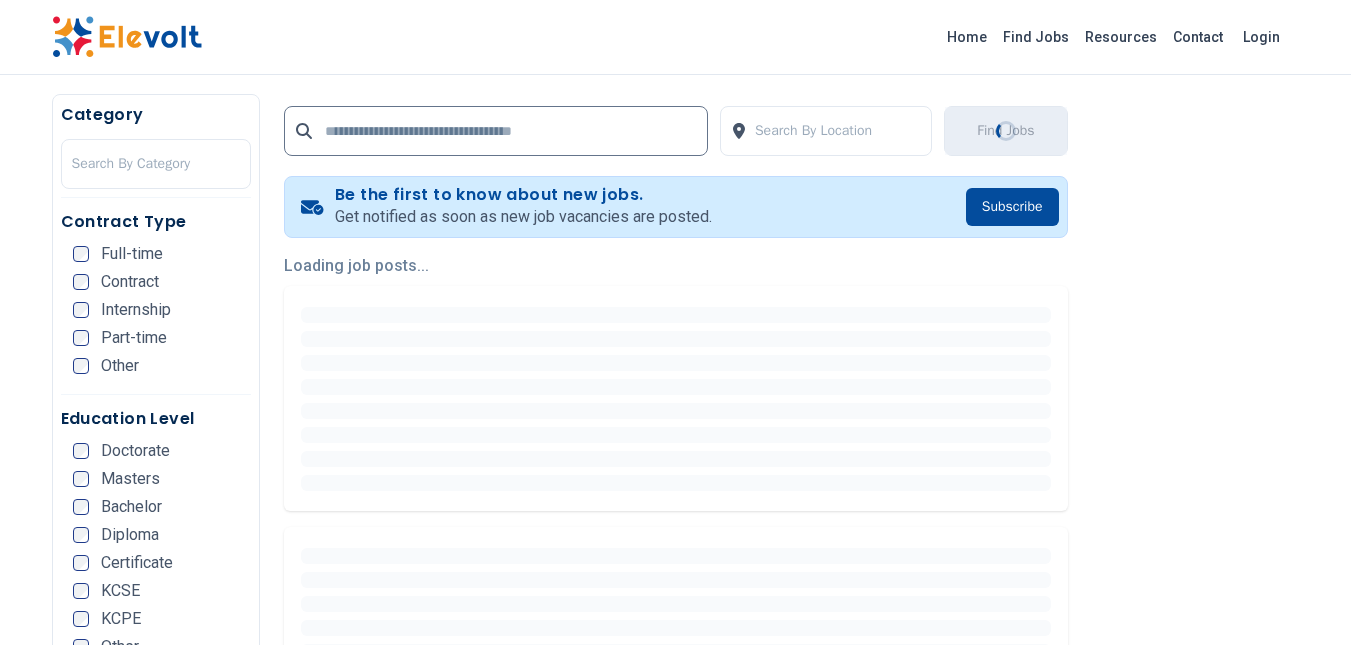 scroll, scrollTop: 364, scrollLeft: 0, axis: vertical 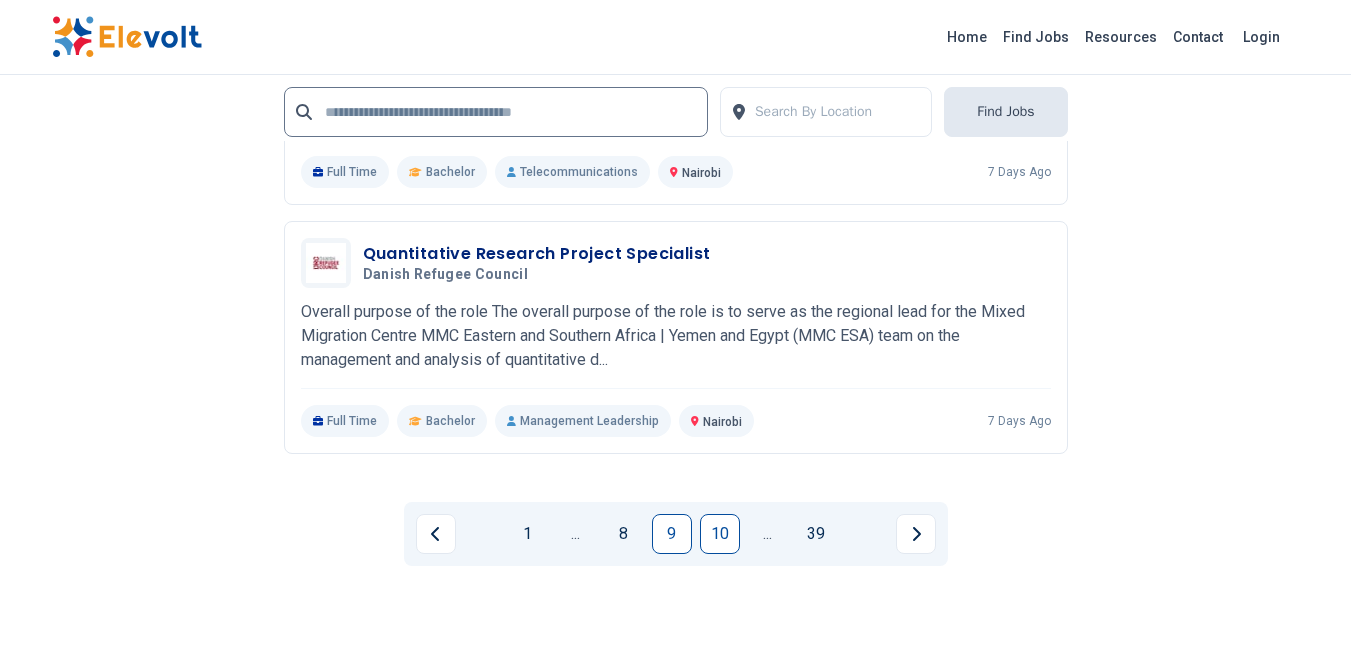 click on "10" at bounding box center [720, 534] 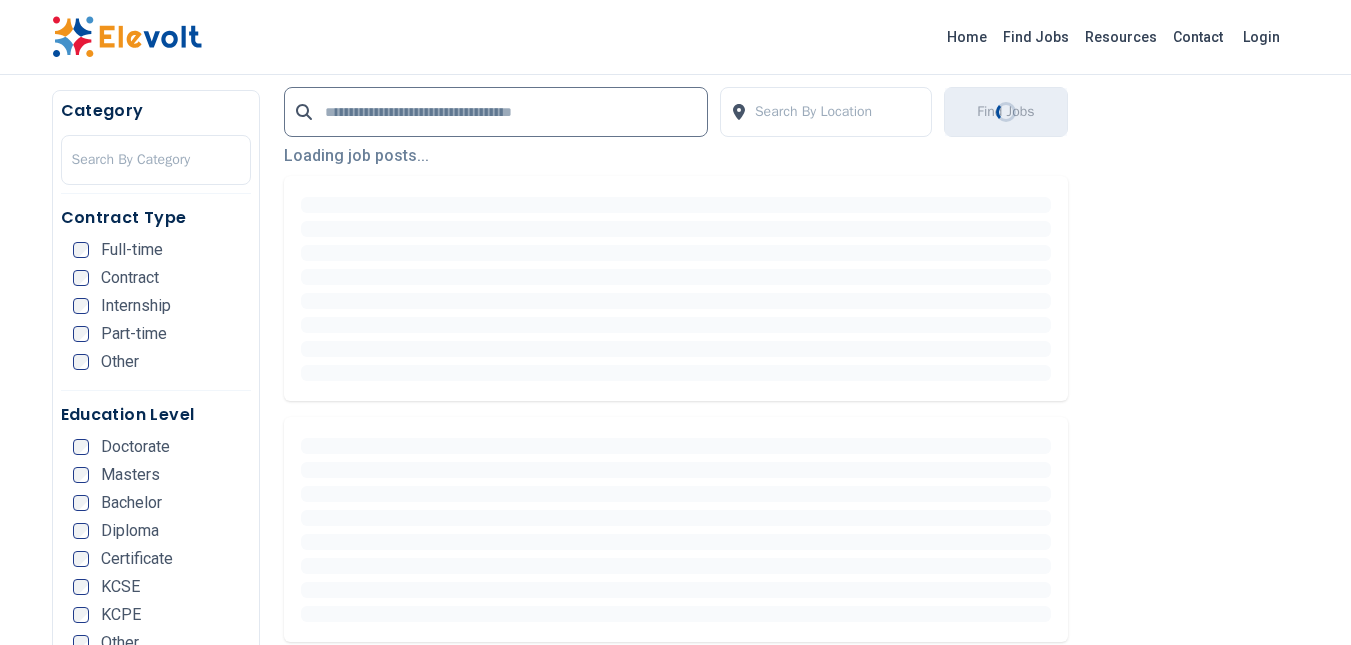scroll, scrollTop: 474, scrollLeft: 0, axis: vertical 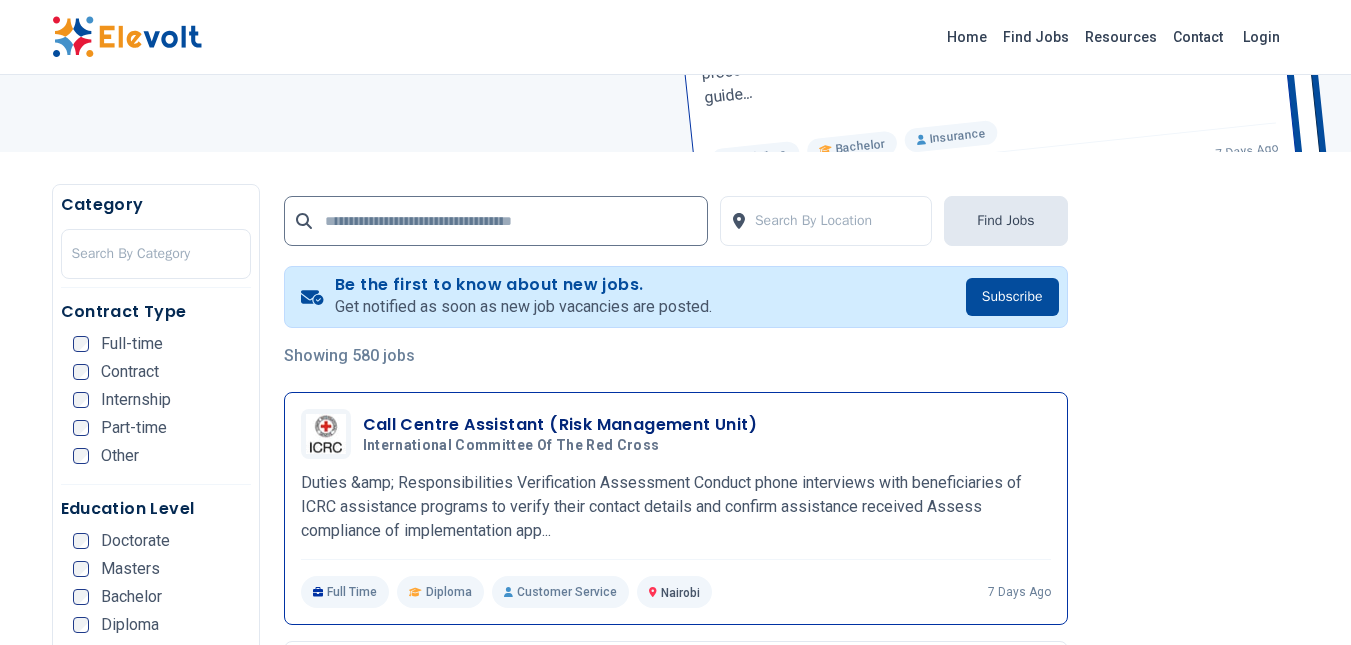 click on "Call Centre Assistant (Risk Management Unit)" at bounding box center [560, 425] 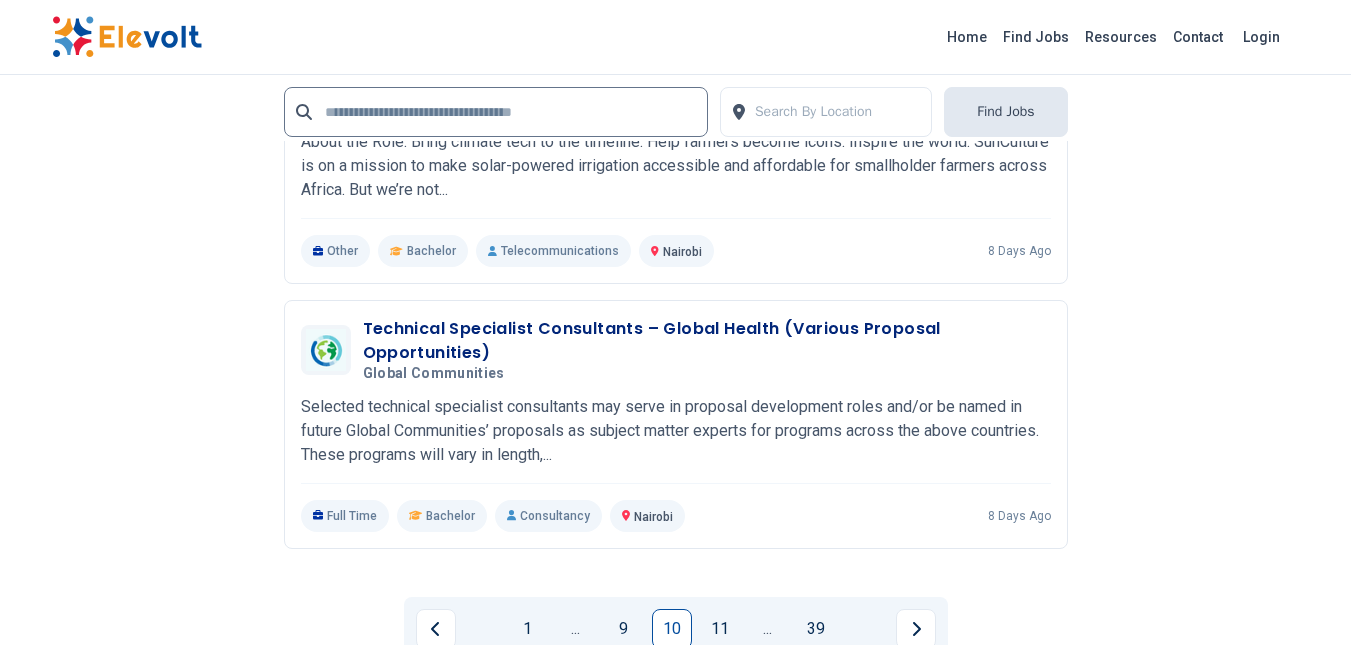 scroll, scrollTop: 4013, scrollLeft: 0, axis: vertical 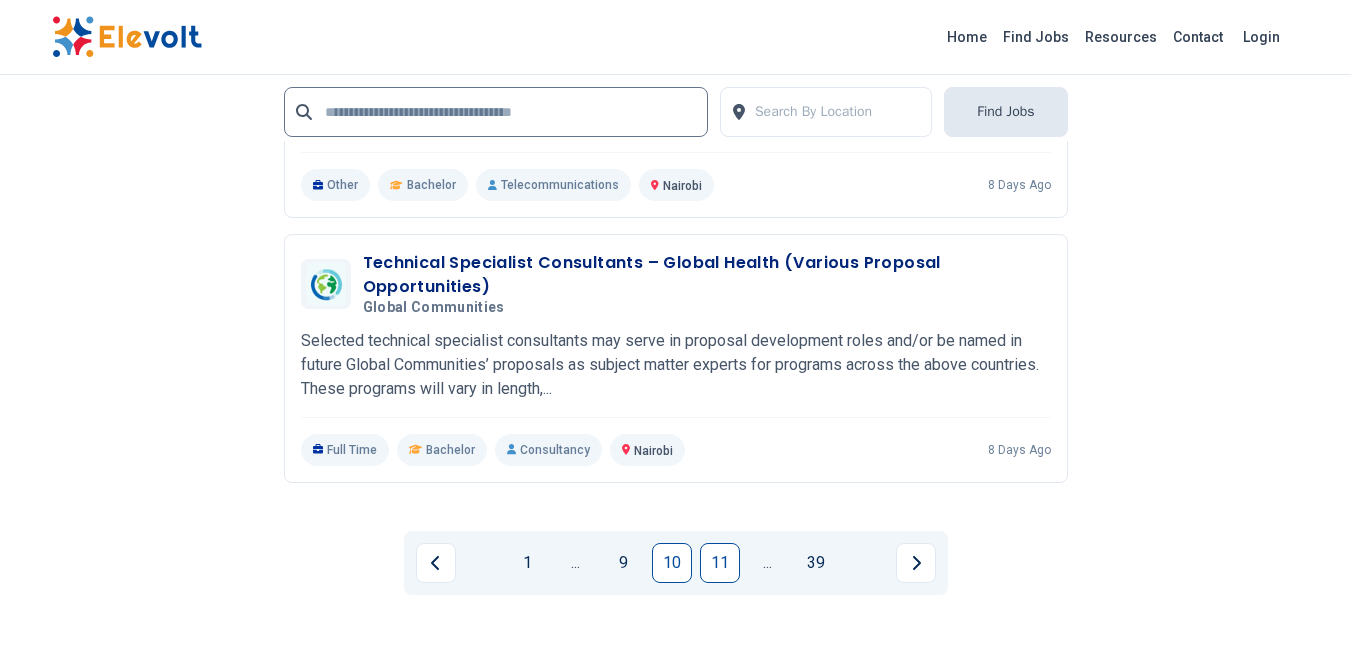 click on "11" at bounding box center [720, 563] 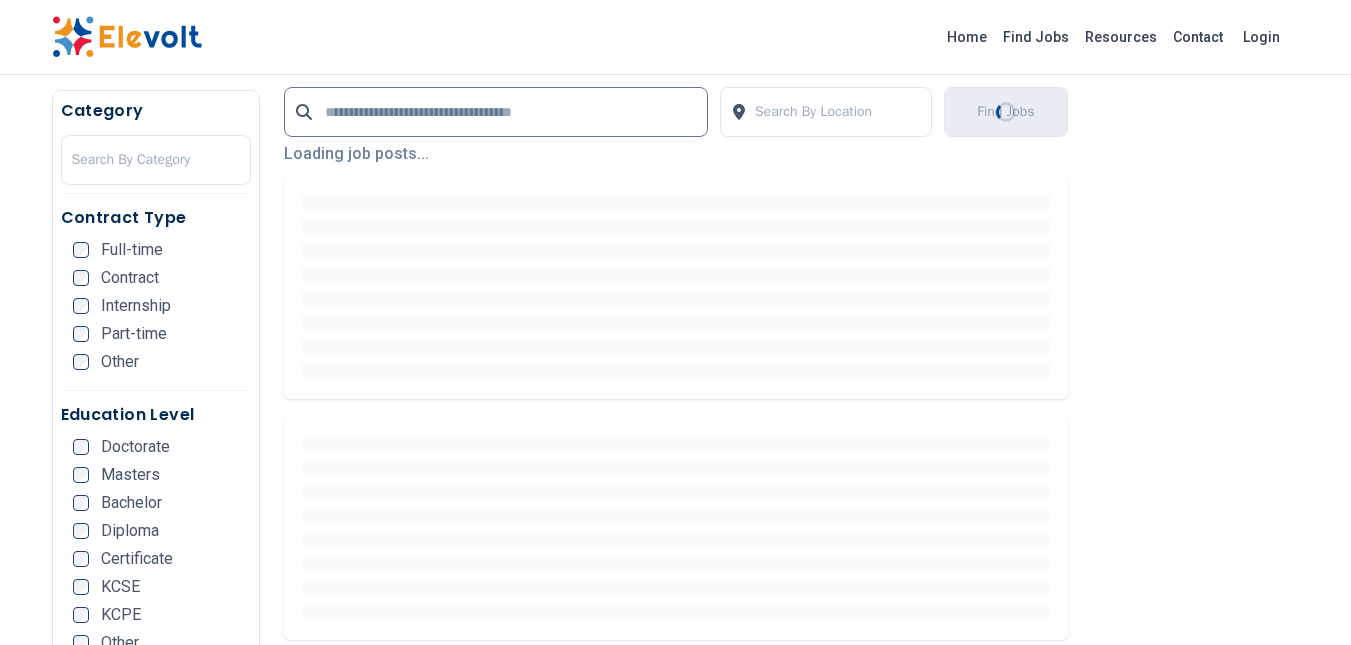 scroll, scrollTop: 477, scrollLeft: 0, axis: vertical 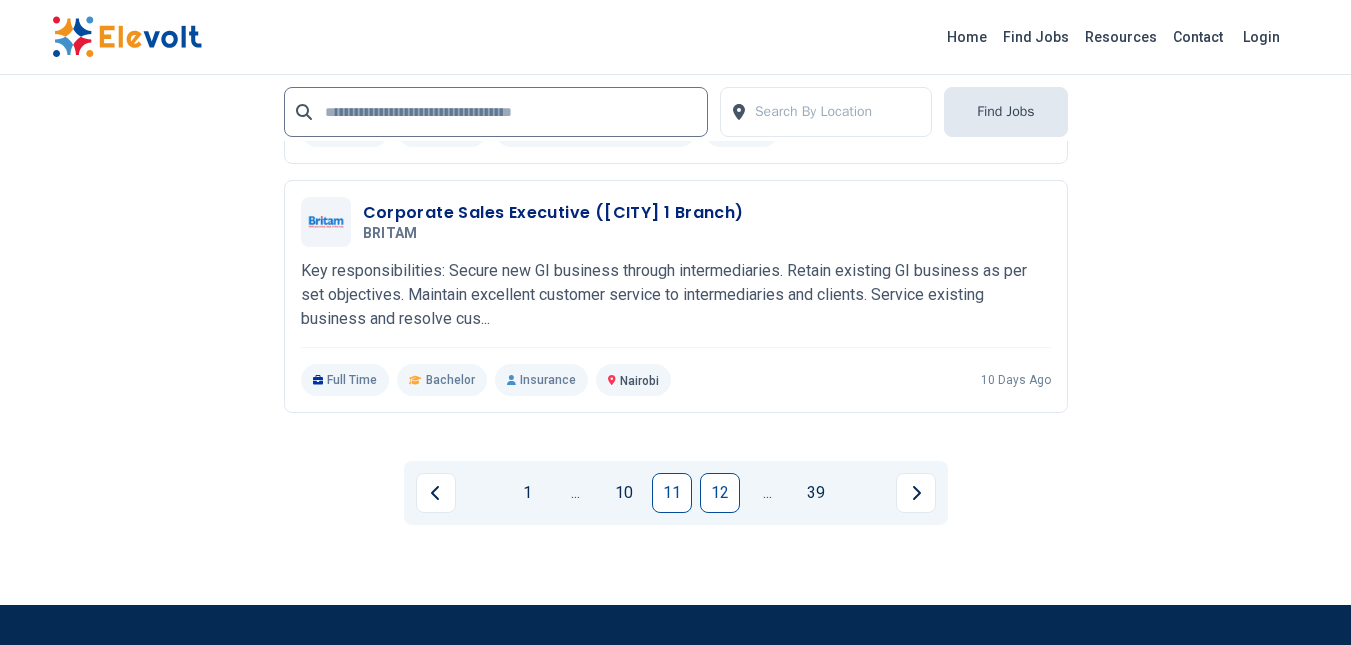 click on "12" at bounding box center [720, 493] 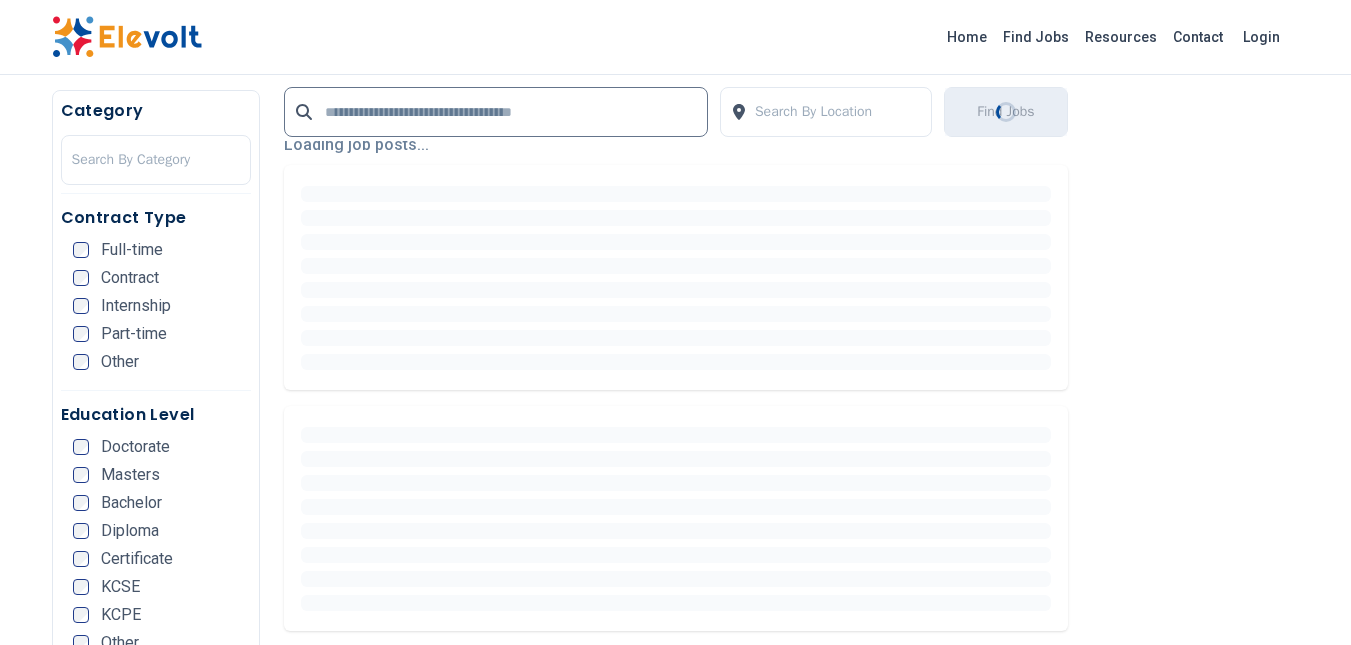 scroll, scrollTop: 485, scrollLeft: 0, axis: vertical 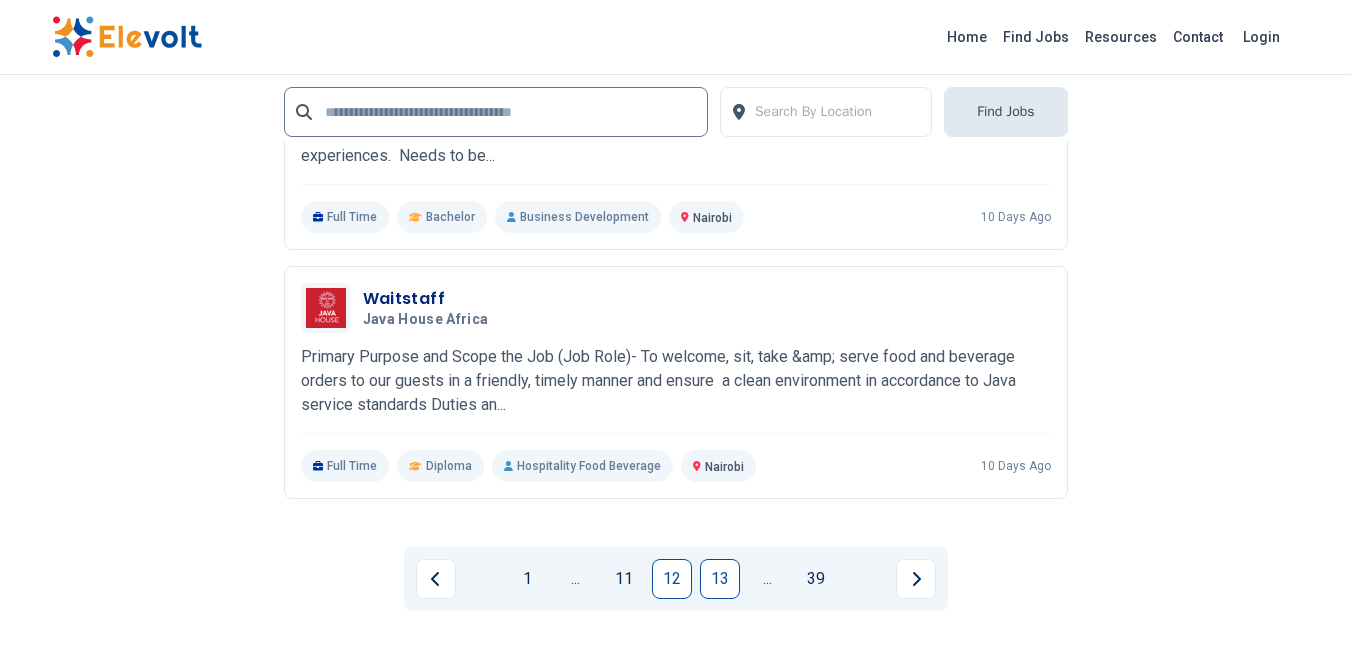 click on "13" at bounding box center [720, 579] 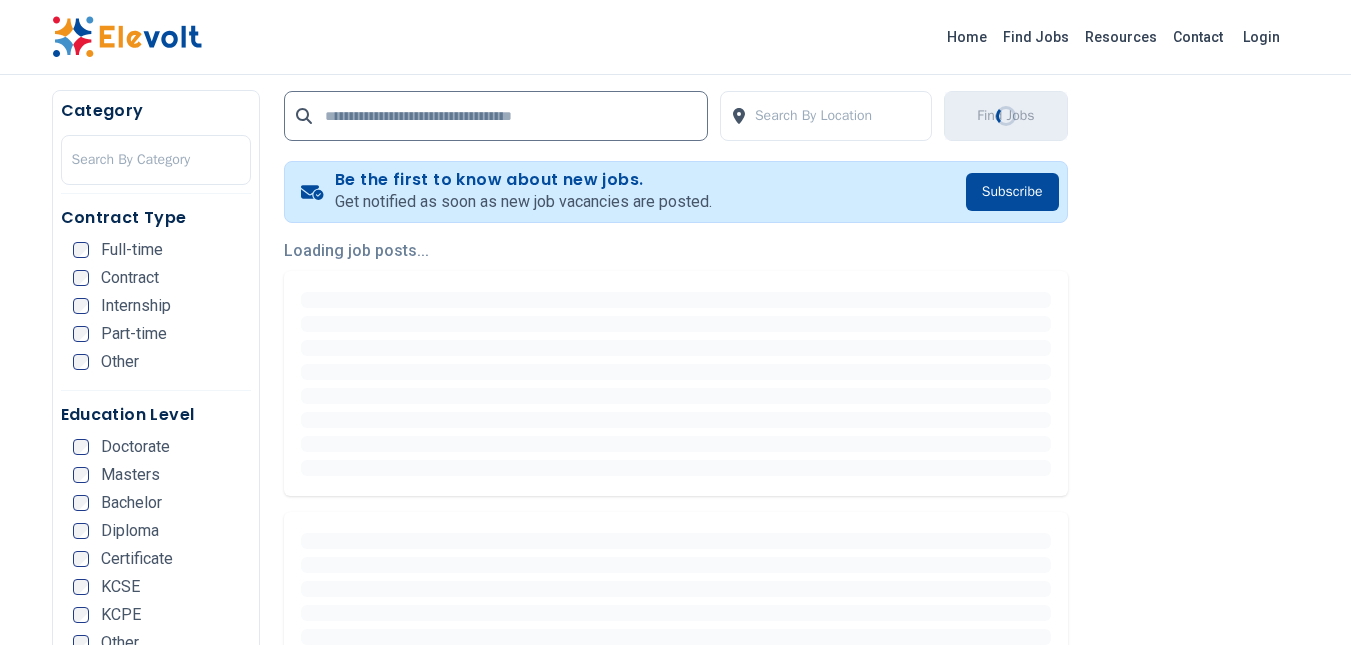 scroll, scrollTop: 380, scrollLeft: 0, axis: vertical 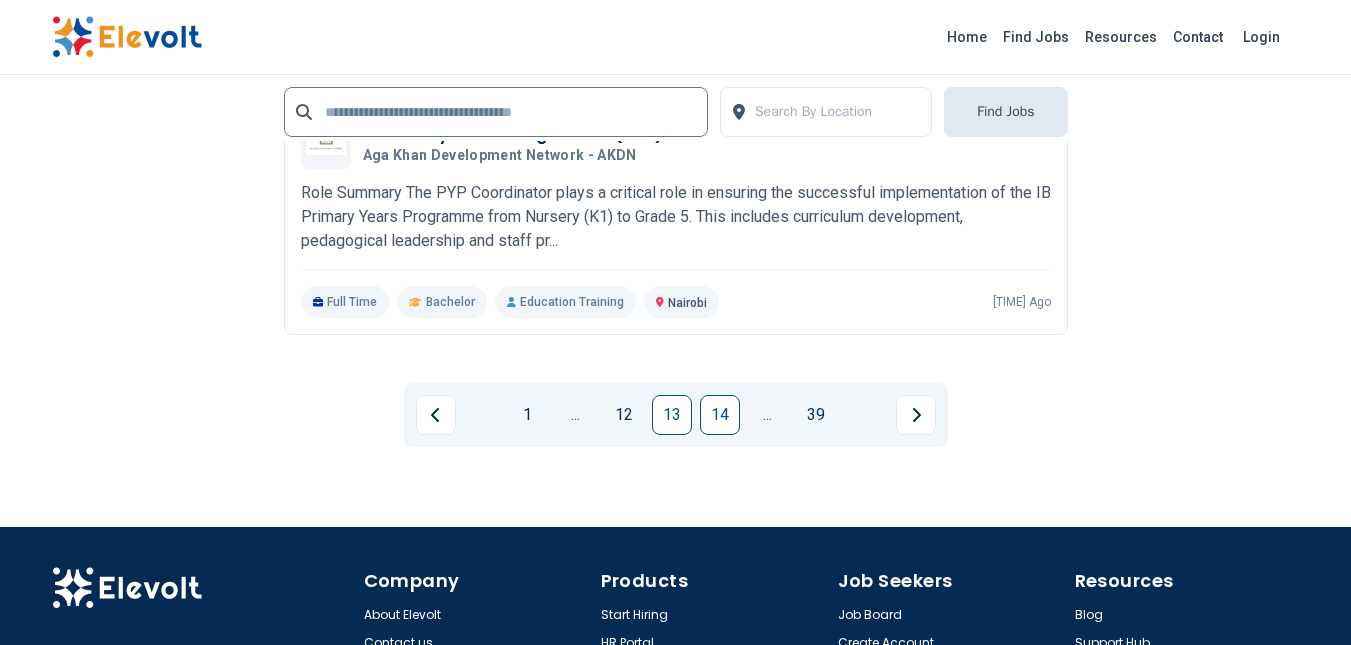 click on "14" at bounding box center (720, 415) 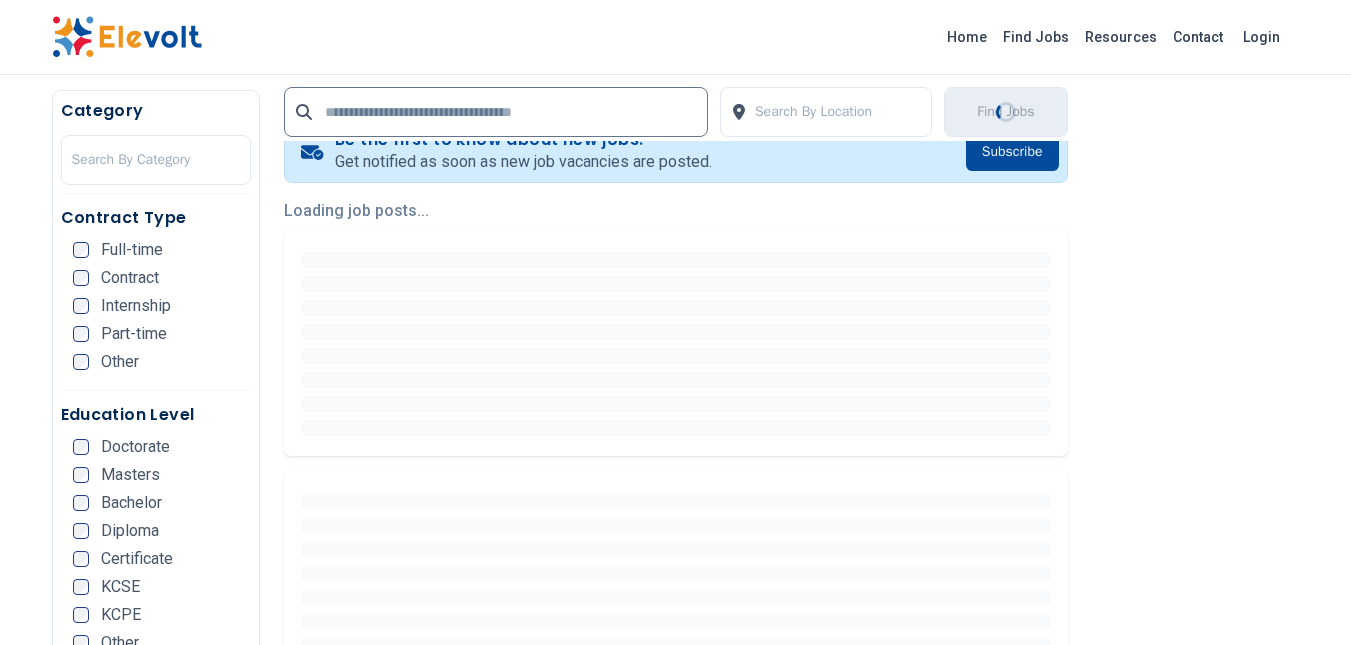 scroll, scrollTop: 419, scrollLeft: 0, axis: vertical 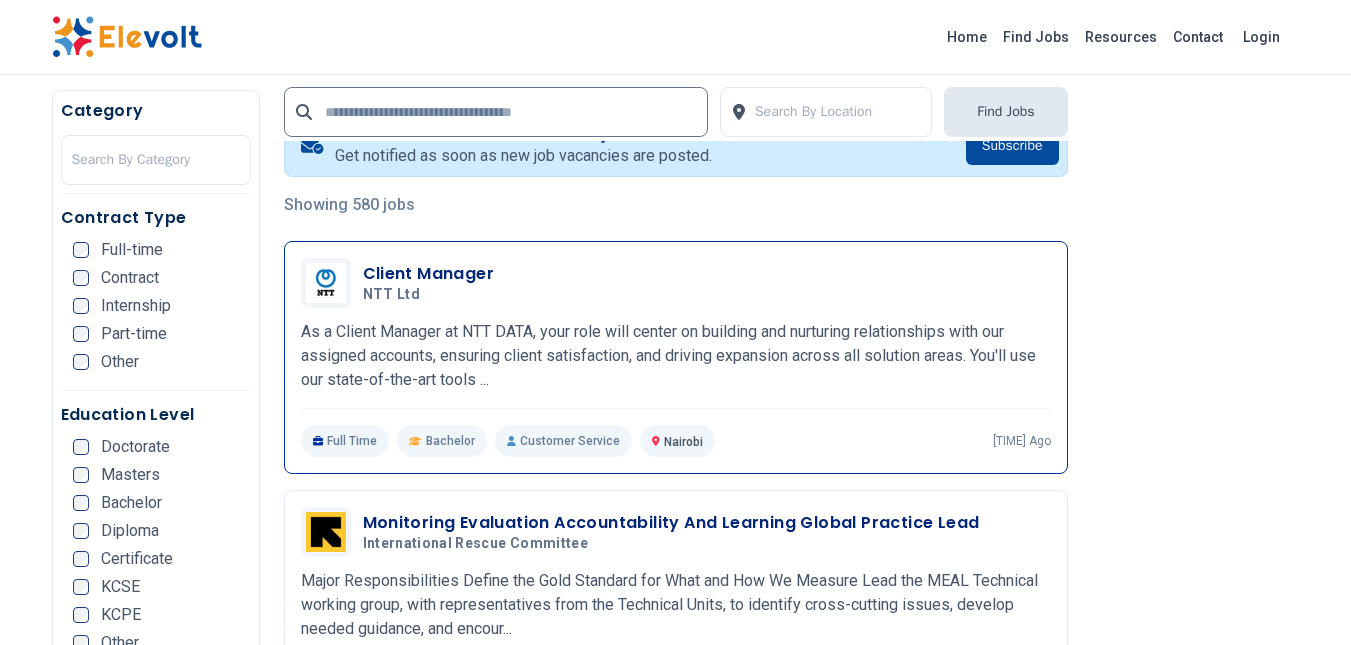 click on "Client Manager" at bounding box center (429, 274) 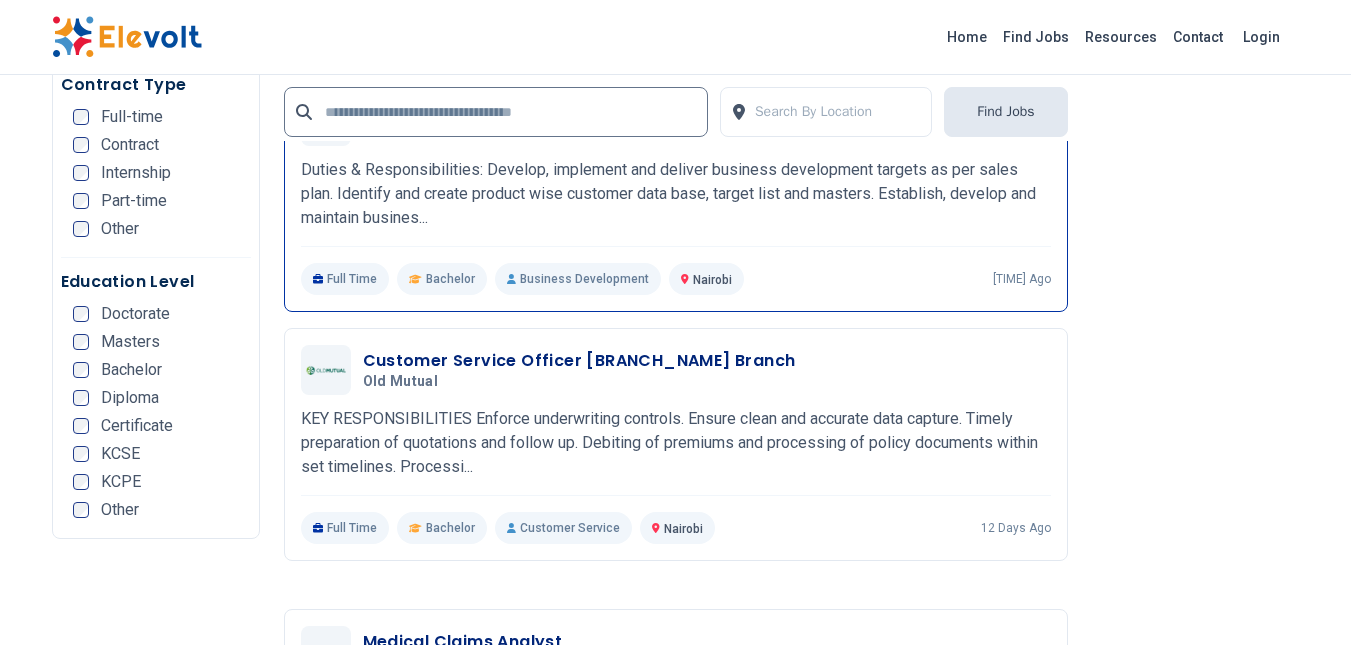 scroll, scrollTop: 3392, scrollLeft: 0, axis: vertical 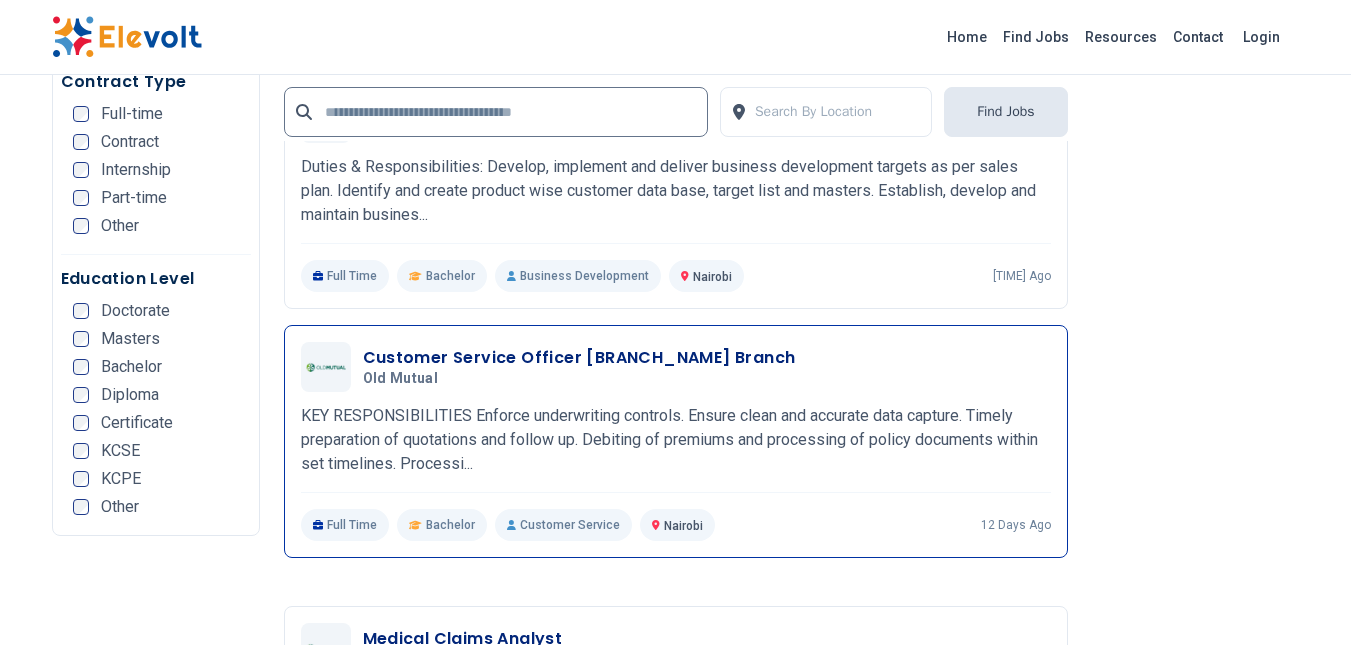 click on "Customer Service Officer [BRANCH_NAME] Branch" at bounding box center [579, 358] 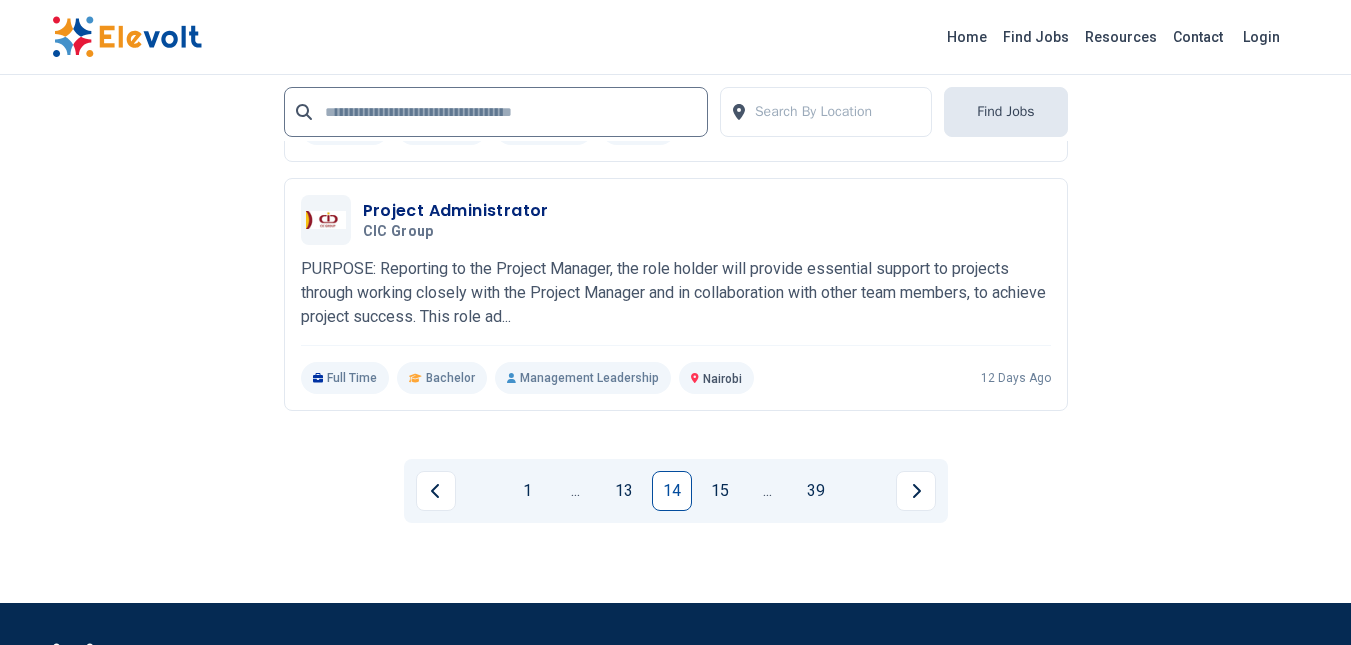 scroll, scrollTop: 4106, scrollLeft: 0, axis: vertical 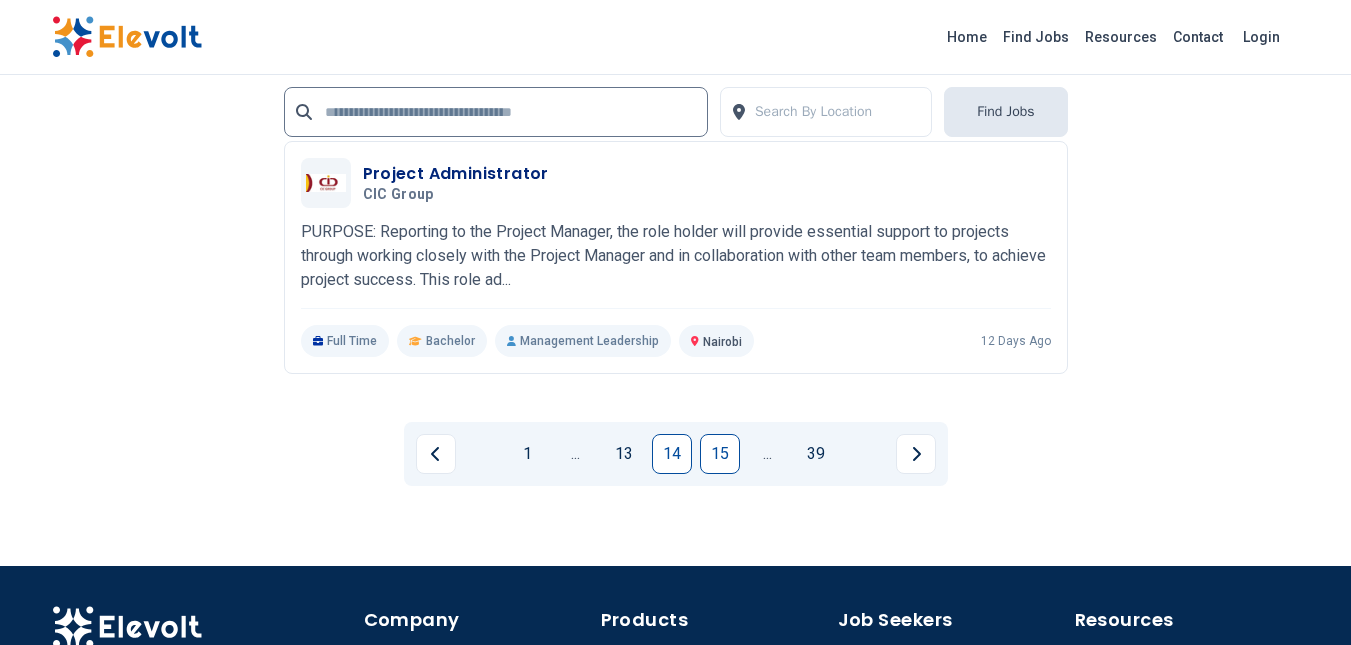 click on "15" at bounding box center (720, 454) 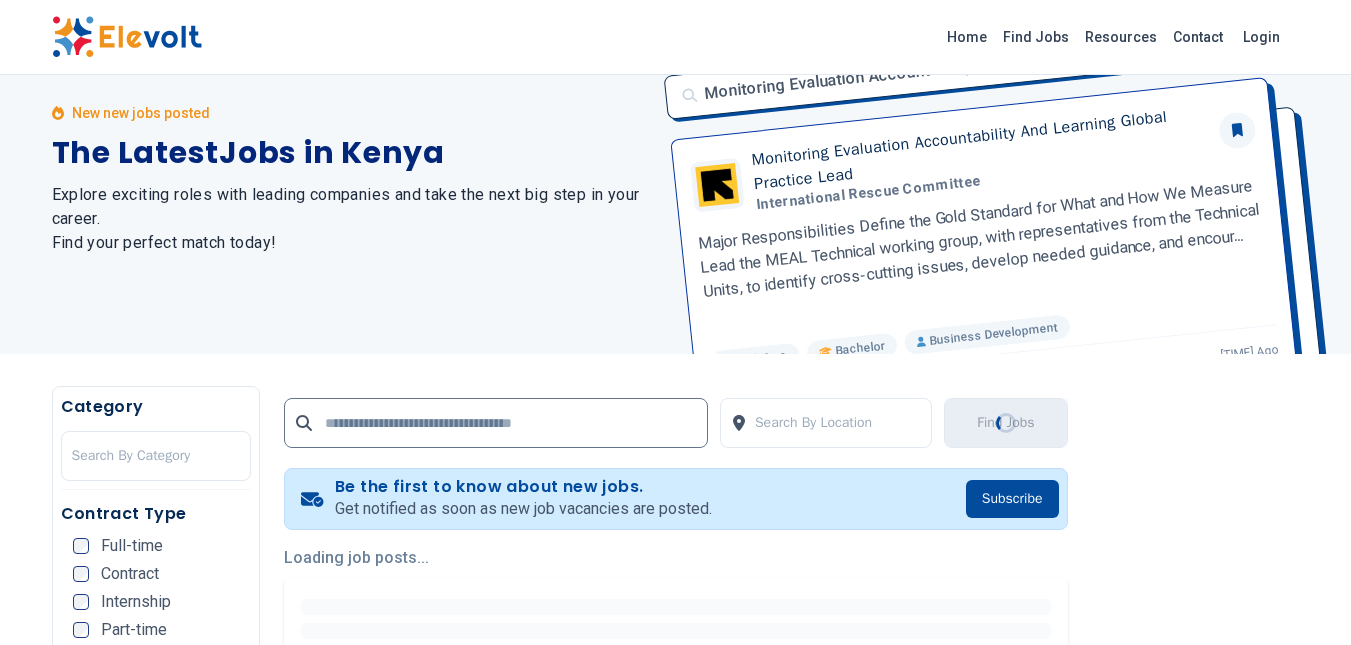 scroll, scrollTop: 0, scrollLeft: 0, axis: both 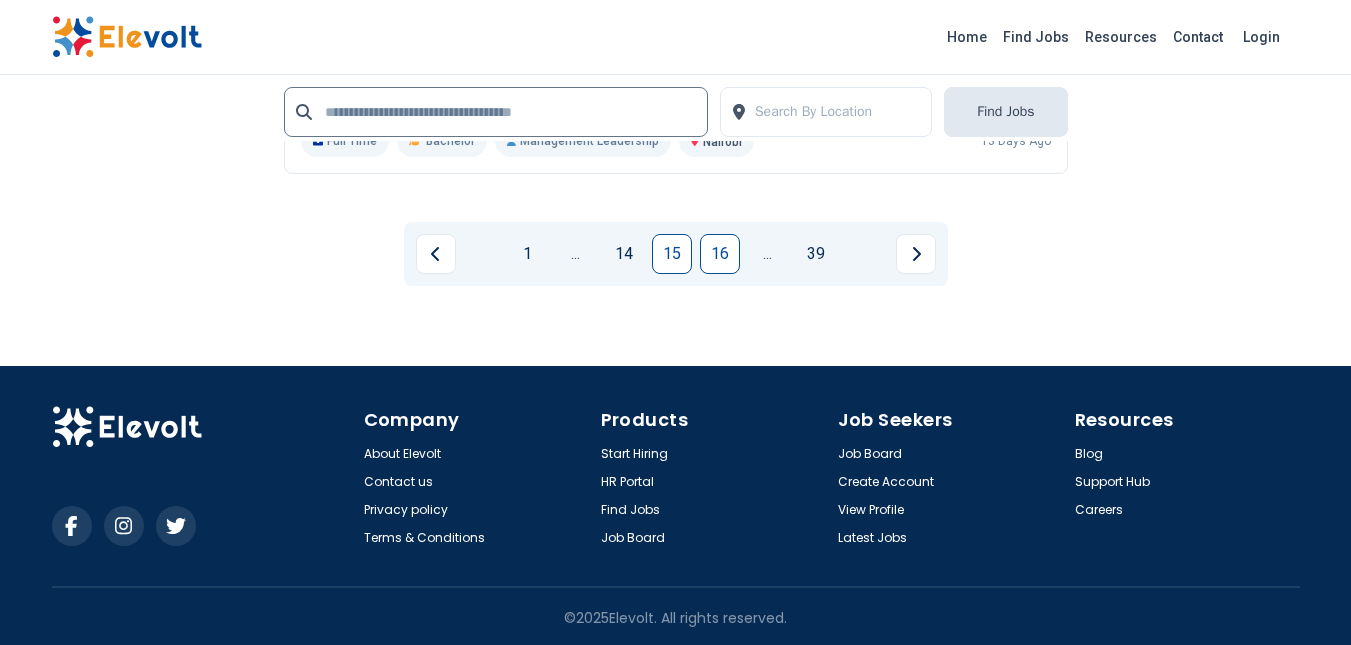 click on "16" at bounding box center (720, 254) 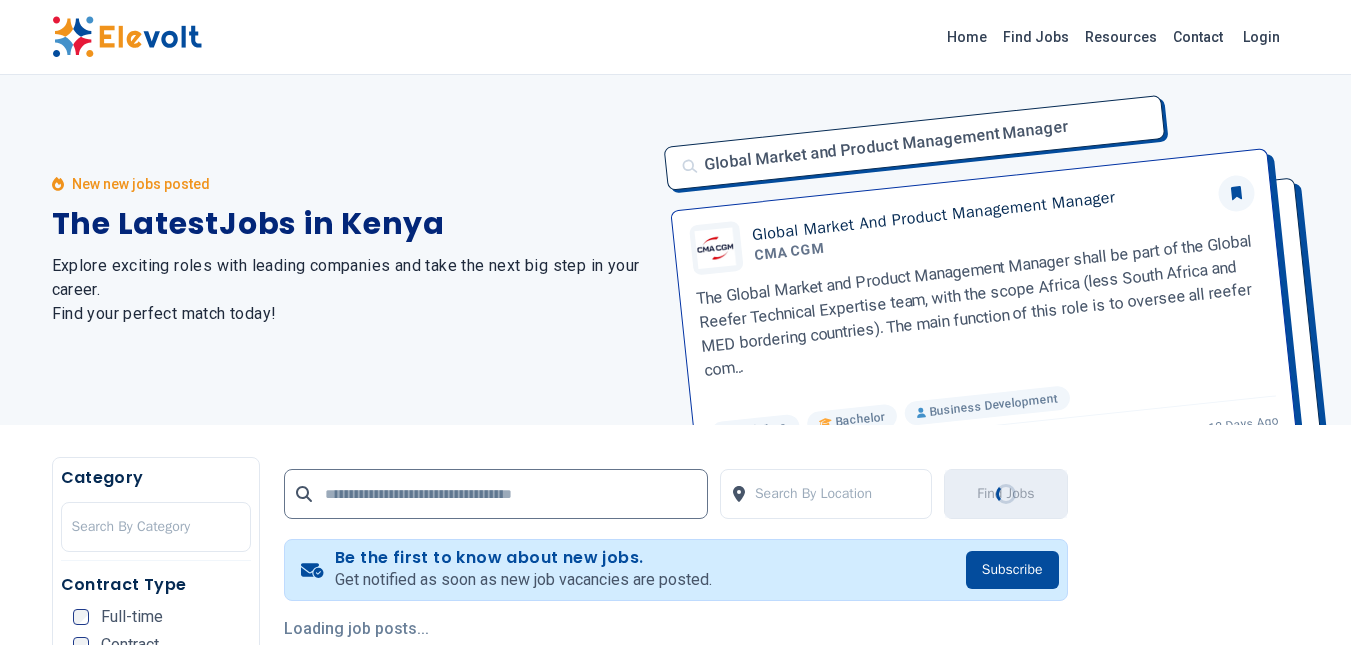 scroll, scrollTop: 469, scrollLeft: 0, axis: vertical 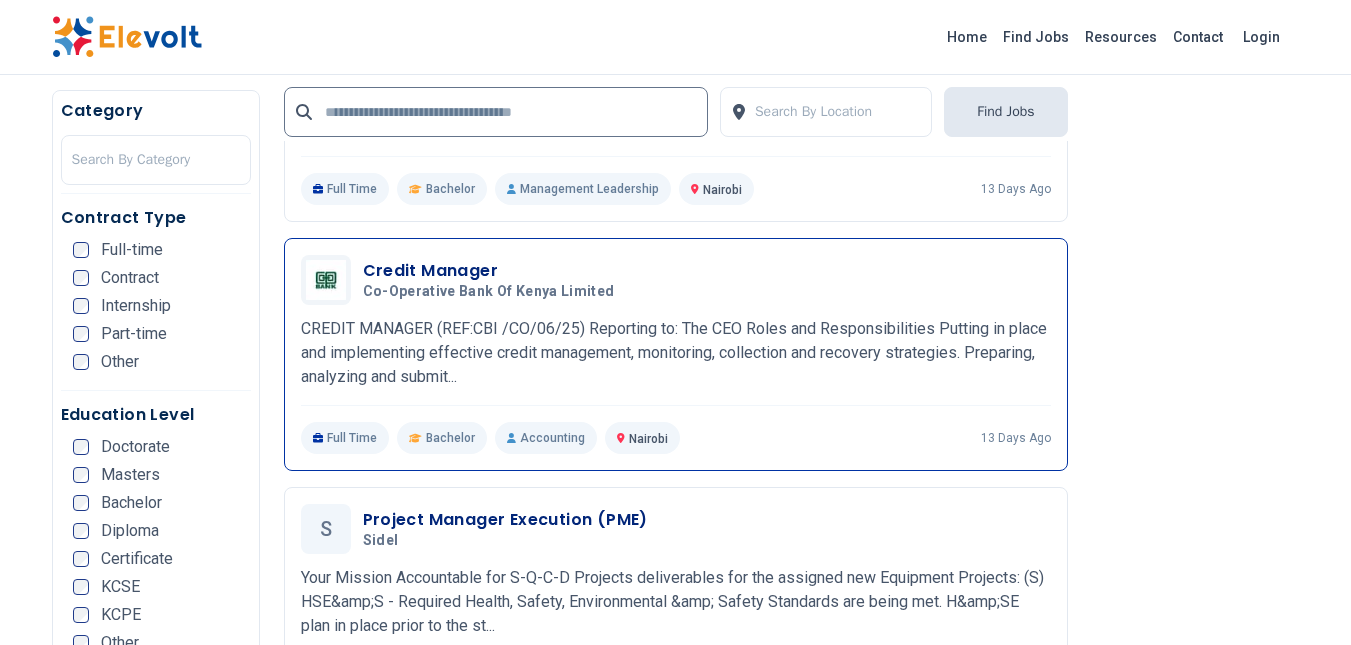 click on "Credit Manager" at bounding box center [493, 271] 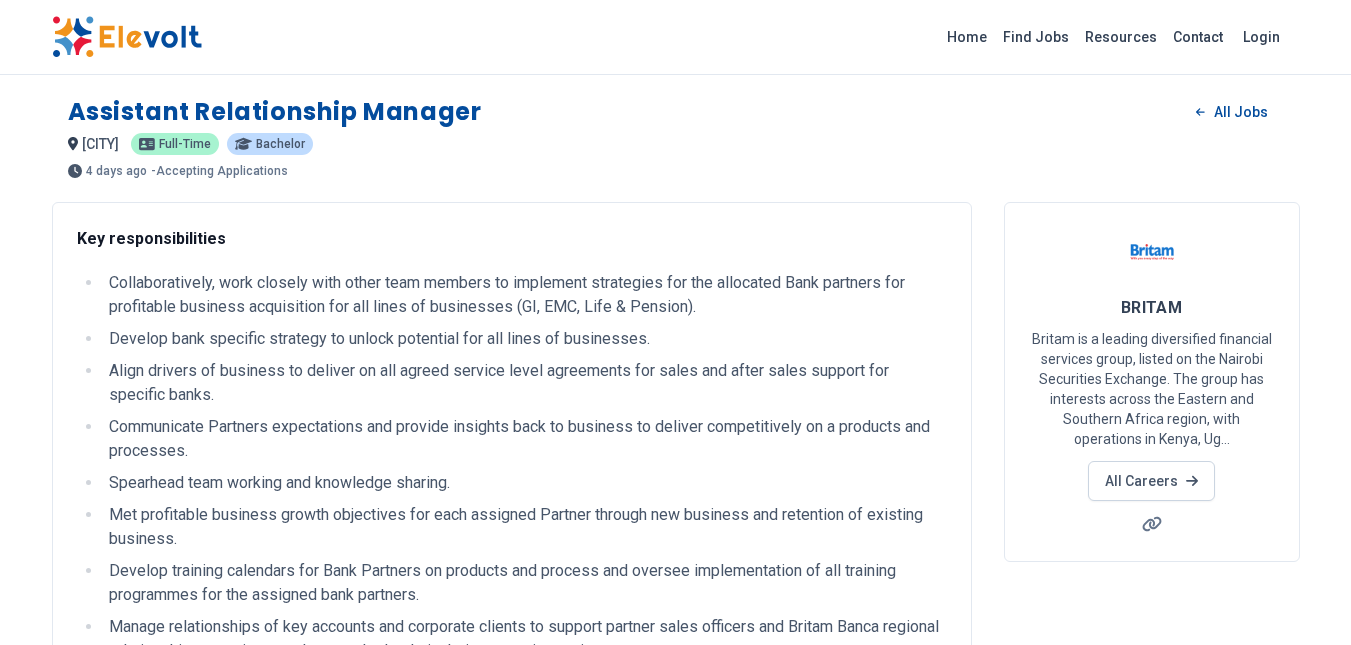 scroll, scrollTop: 0, scrollLeft: 0, axis: both 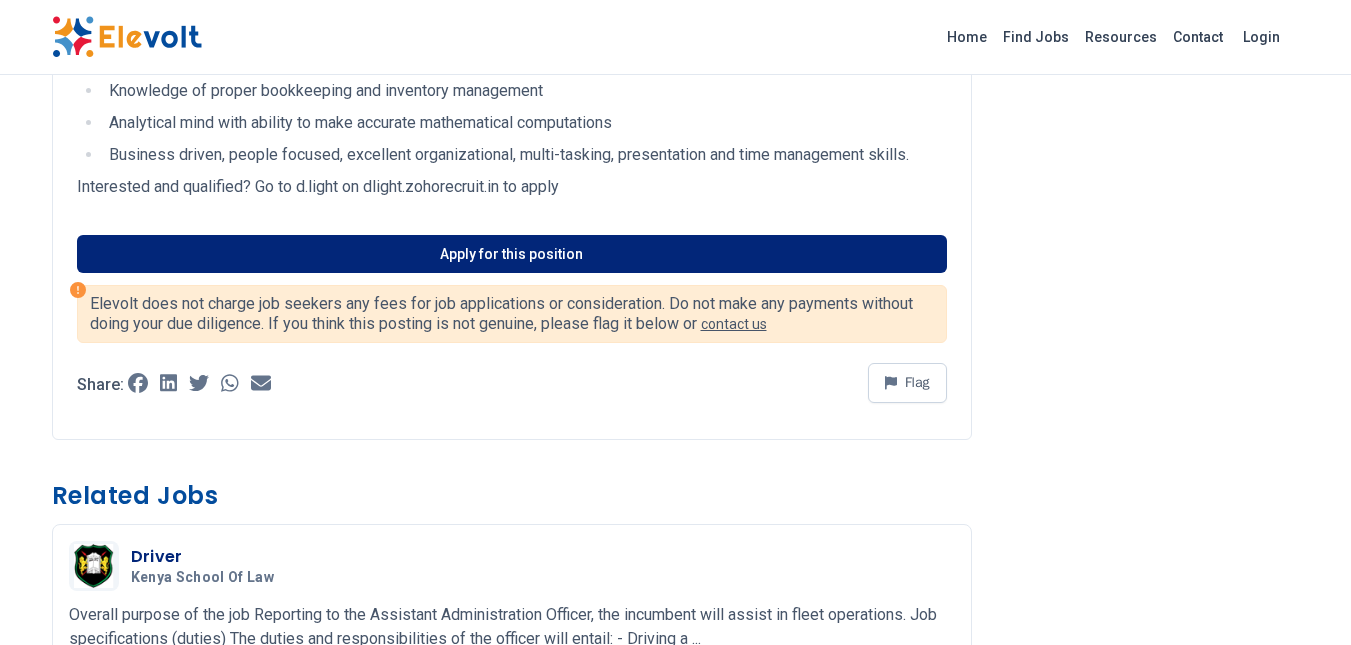 click on "Apply for this position" at bounding box center [512, 254] 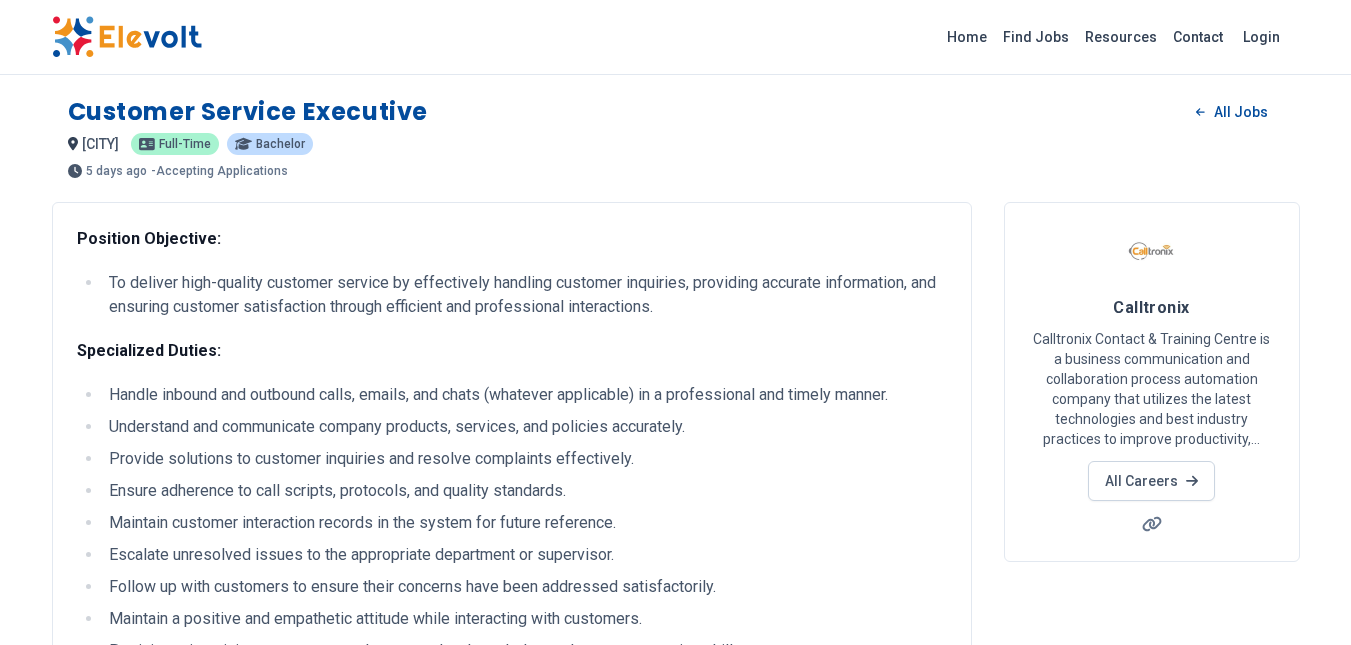 scroll, scrollTop: 89, scrollLeft: 0, axis: vertical 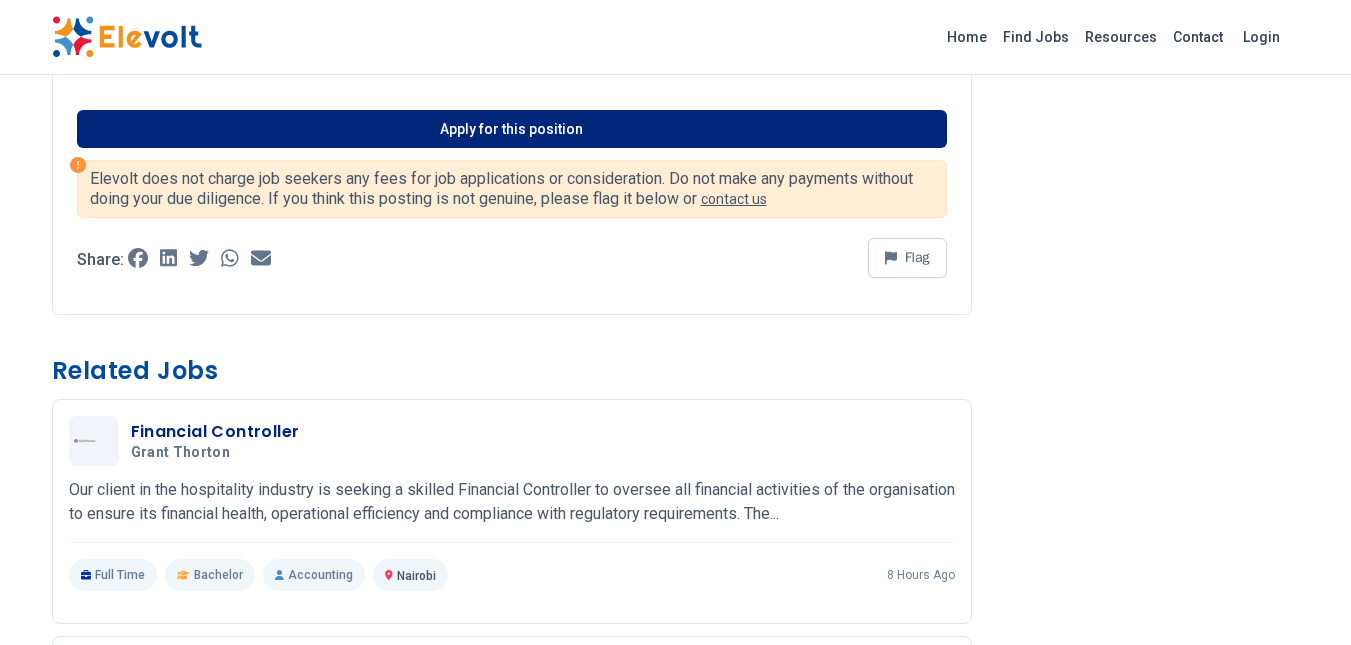 click on "Apply for this position" at bounding box center (512, 129) 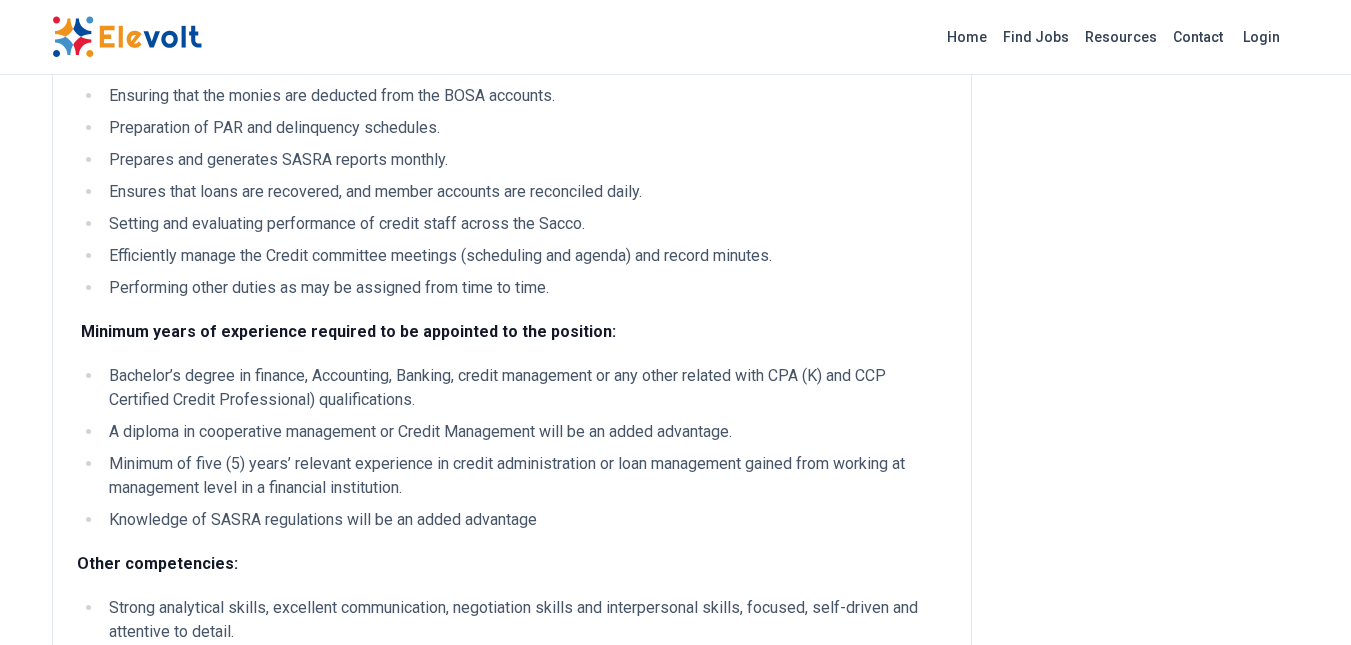 scroll, scrollTop: 1204, scrollLeft: 0, axis: vertical 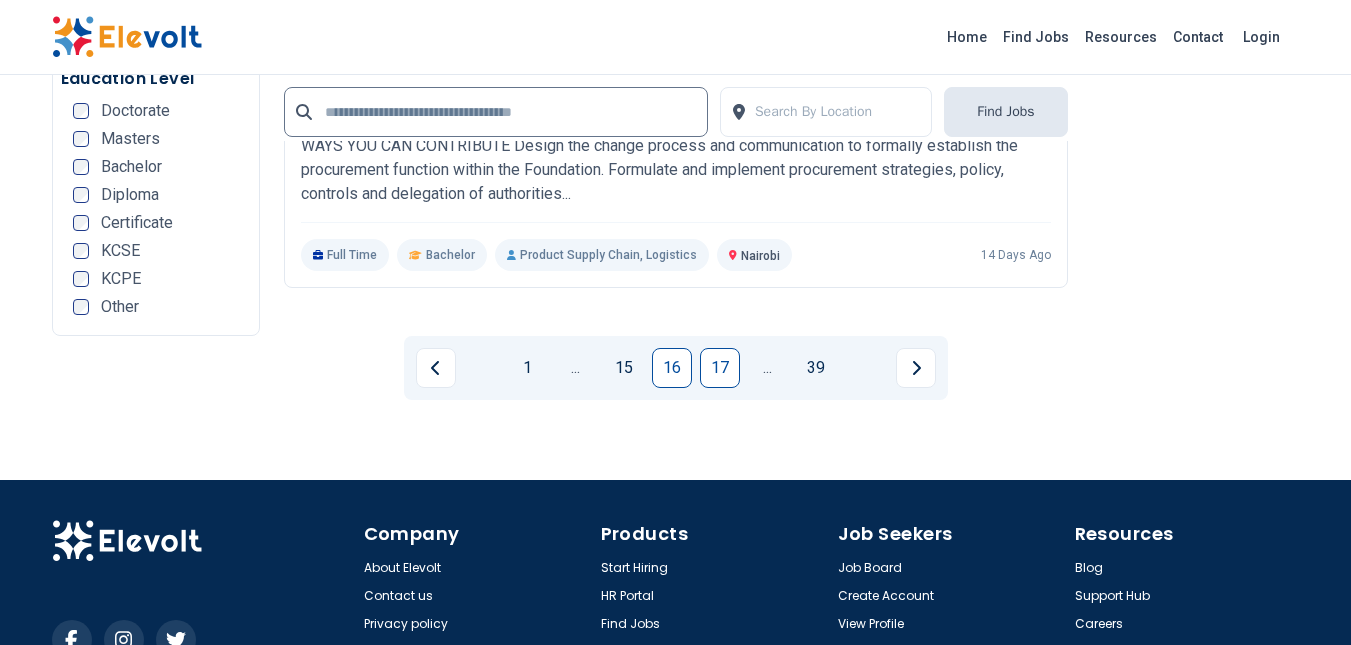 click on "17" at bounding box center [720, 368] 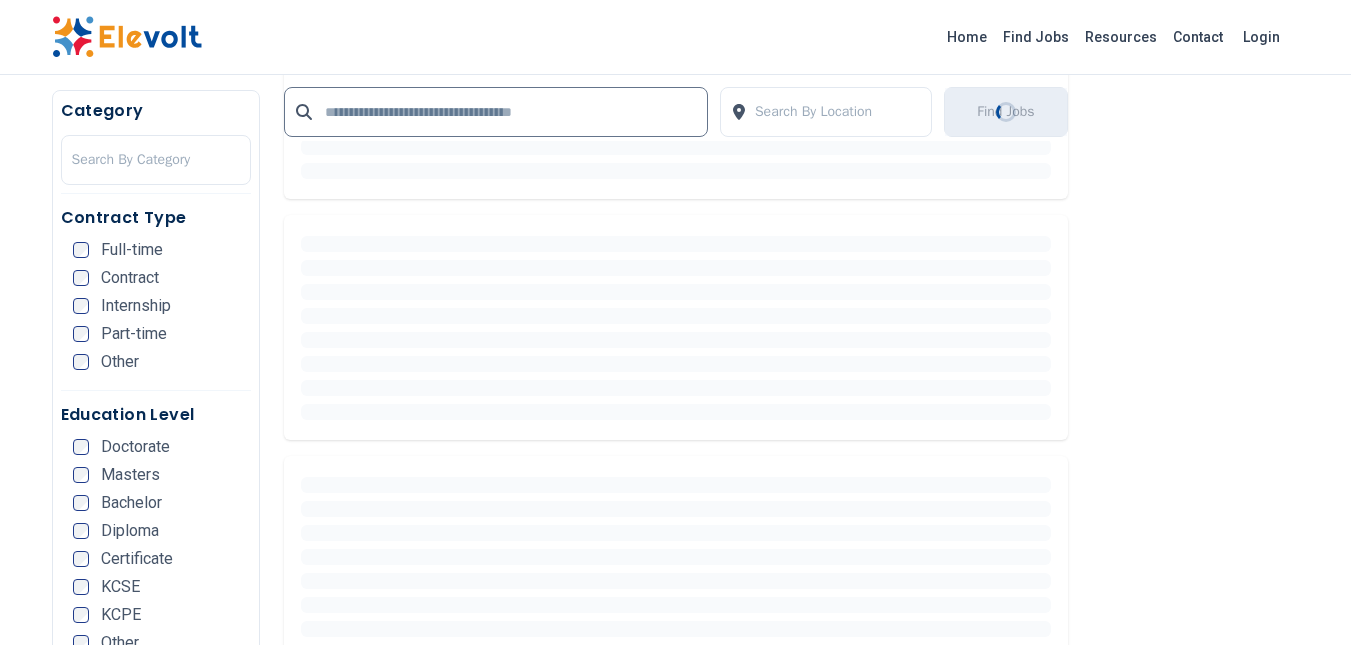 scroll, scrollTop: 0, scrollLeft: 0, axis: both 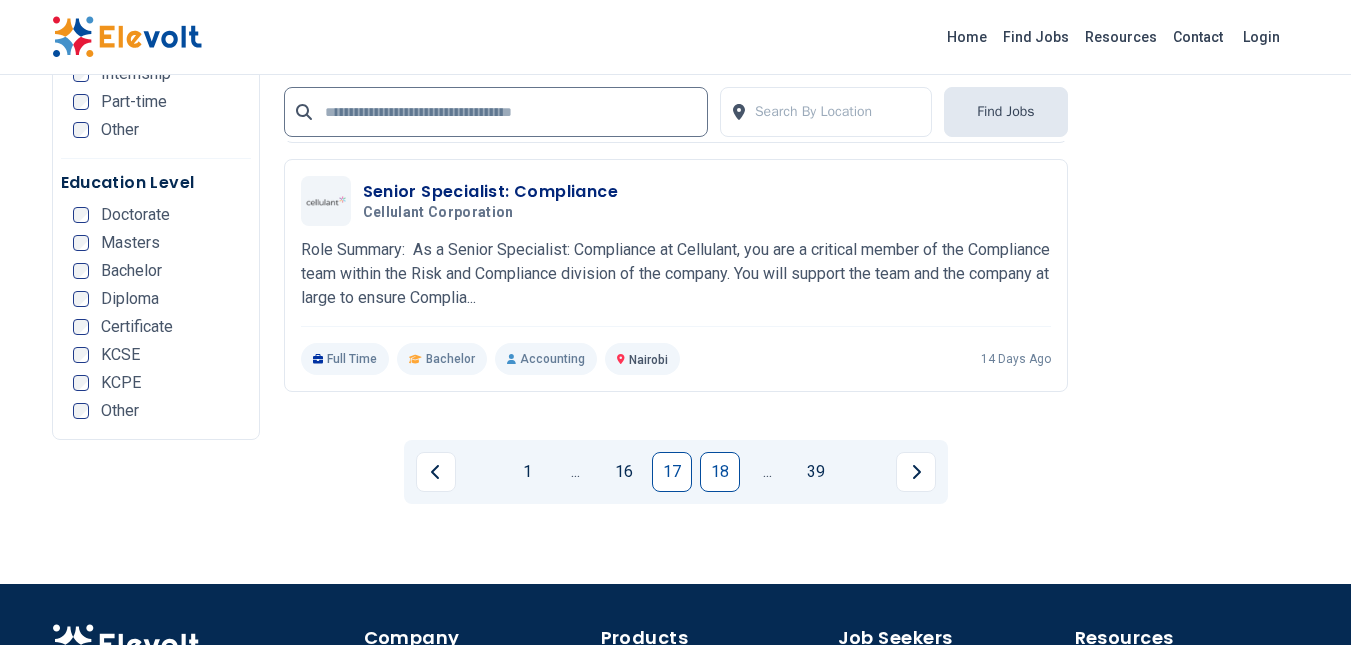 click on "18" at bounding box center (720, 472) 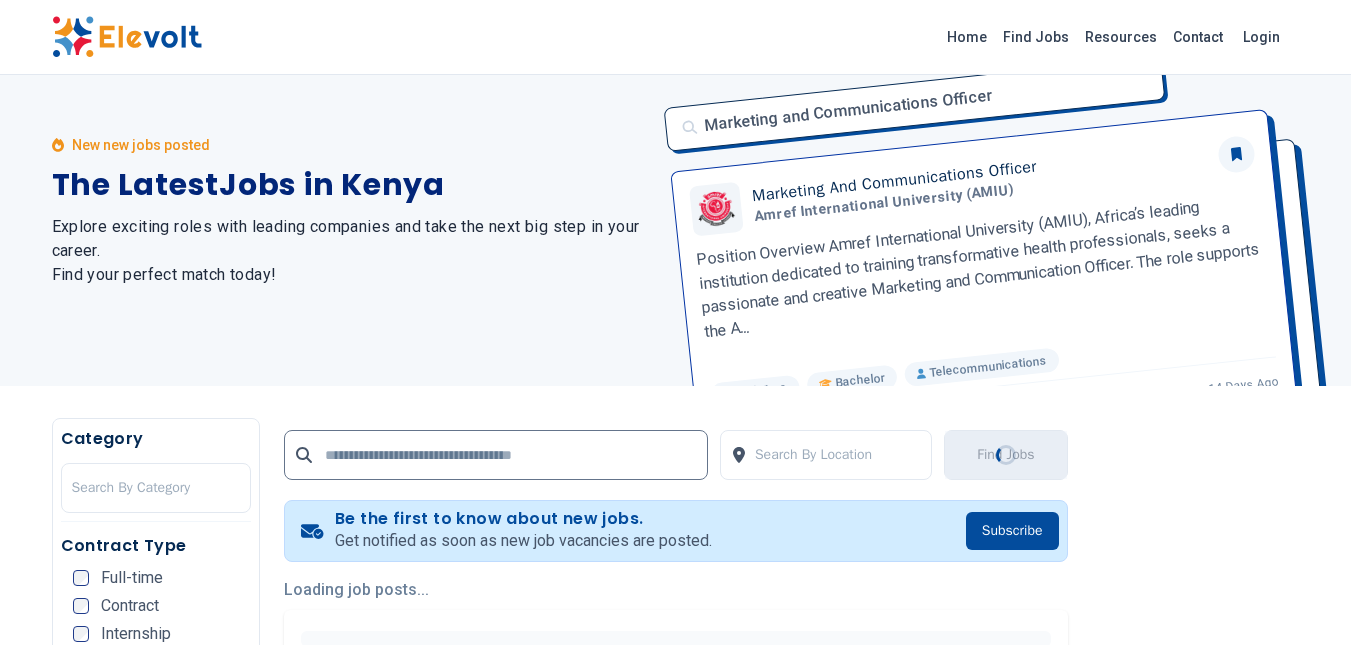 scroll, scrollTop: 0, scrollLeft: 0, axis: both 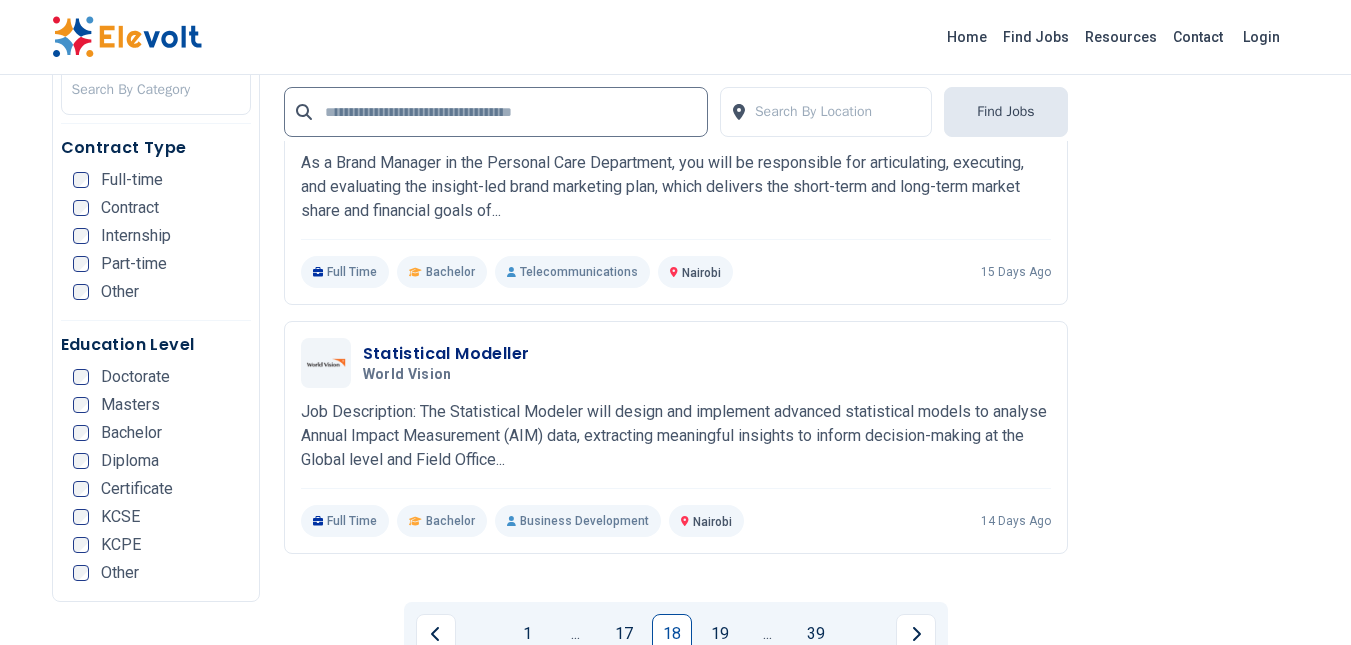 click on "Statistical Modeller World Vision 06/27/2025 07/27/2025 Nairobi KE Job Description:
The Statistical Modeler will design and implement advanced statistical models to analyse Annual Impact Measurement (AIM) data, extracting meaningful insights to inform decision-making at the Global level and Field Office... Job Description:
The Statistical Modeler will design and implement advanced statistical models to analyse Annual Impact Measurement (AIM) data, extracting meaningful insights to inform decision-making at the Global level and Field Office level. Responsibilities include performing robust statistical modelling, interpreting results, and delivering actionable recommendations through reports and dashboards. The role also involves ensuring data accuracy, enhancing methodologies, and collaborating with stakeholders to support impactful, data-driven strategies.
MAIN RESPONSIBILITIES
Perform exploratory data analysis to understand the structure and content of AIM datasets." at bounding box center [676, 437] 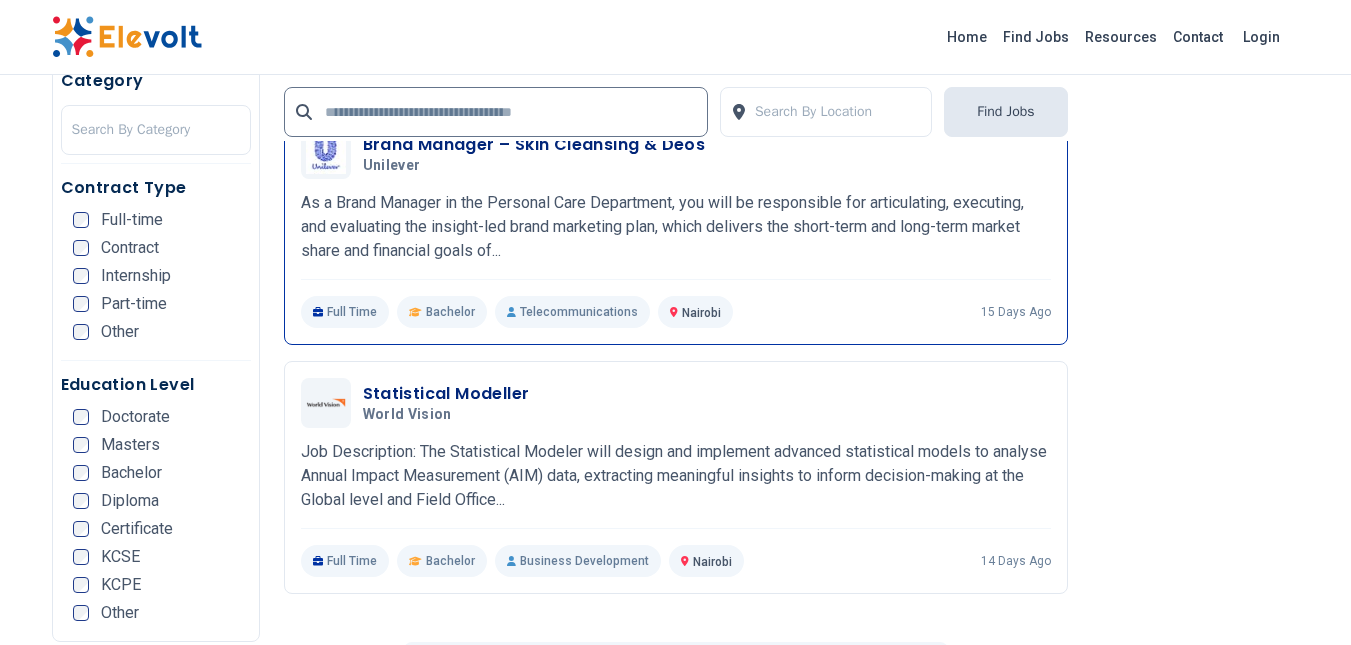 scroll, scrollTop: 4309, scrollLeft: 0, axis: vertical 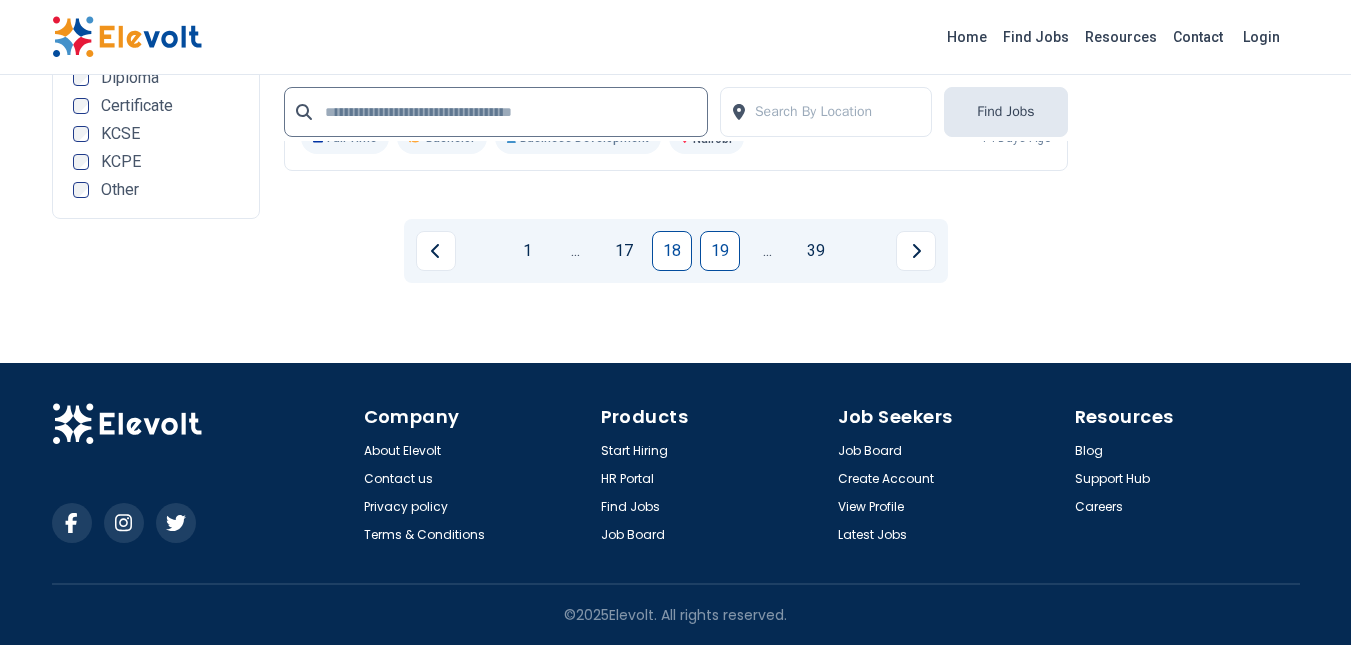 click on "19" at bounding box center (720, 251) 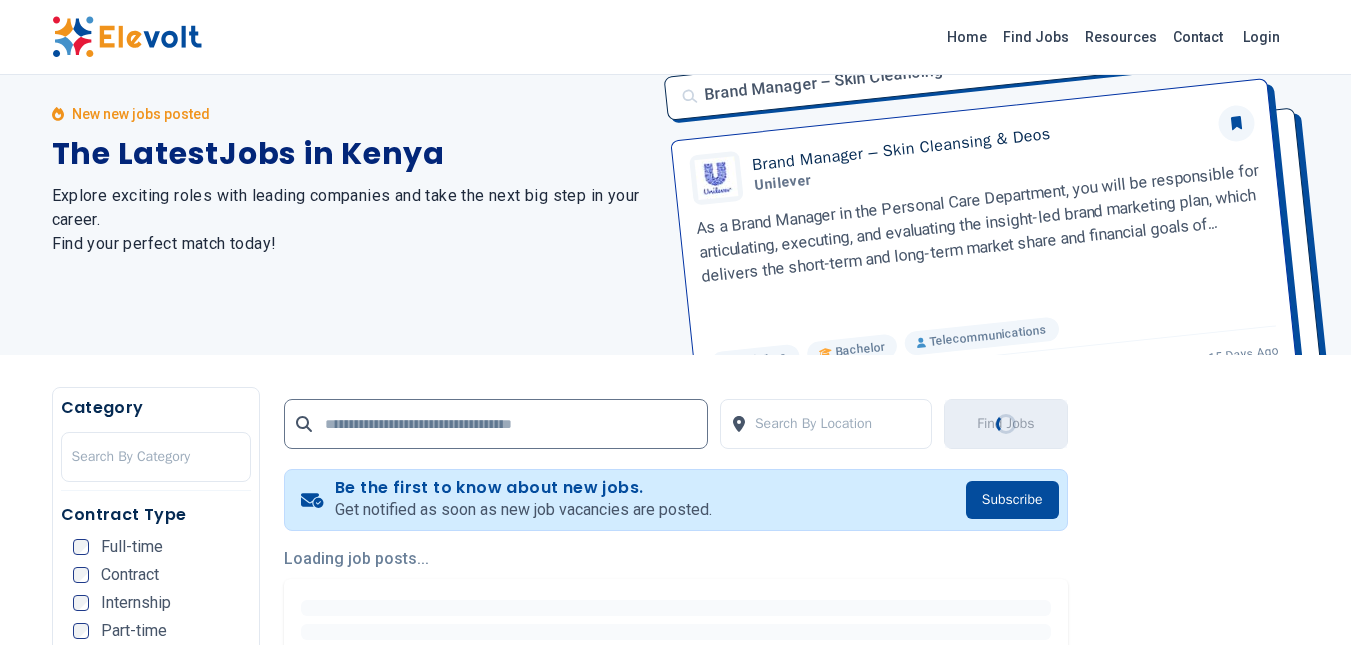 scroll, scrollTop: 0, scrollLeft: 0, axis: both 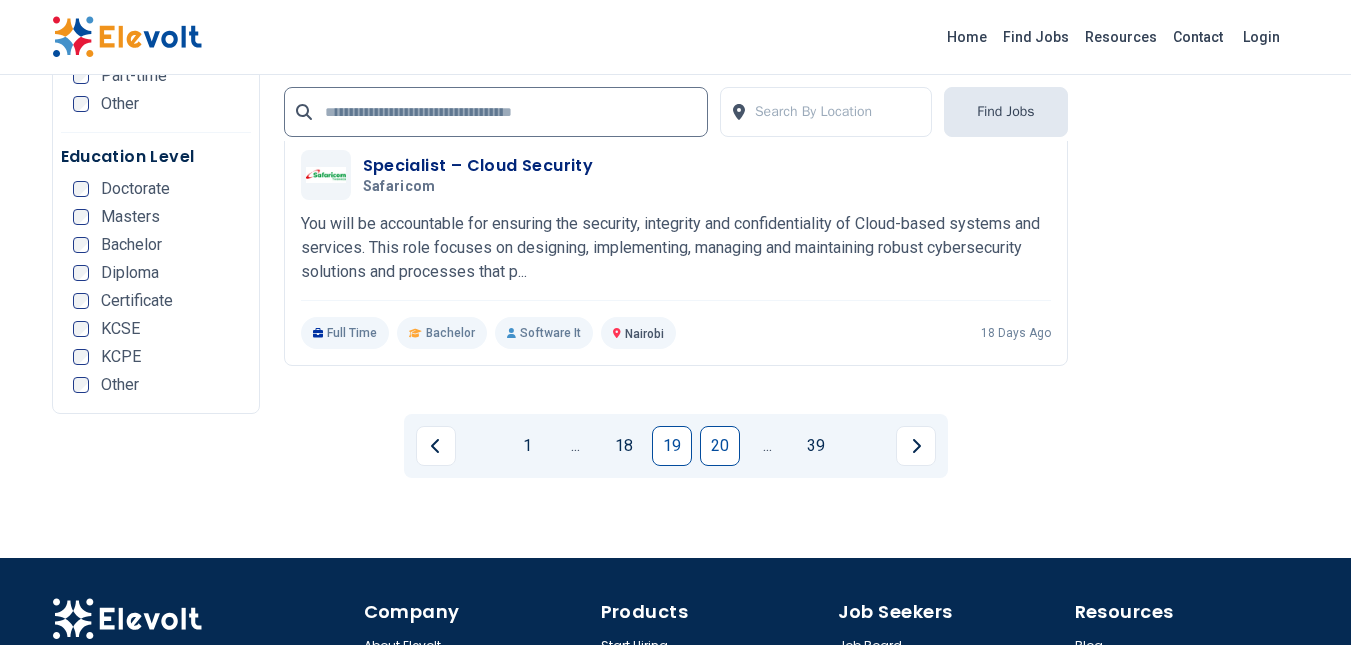 click on "20" at bounding box center [720, 446] 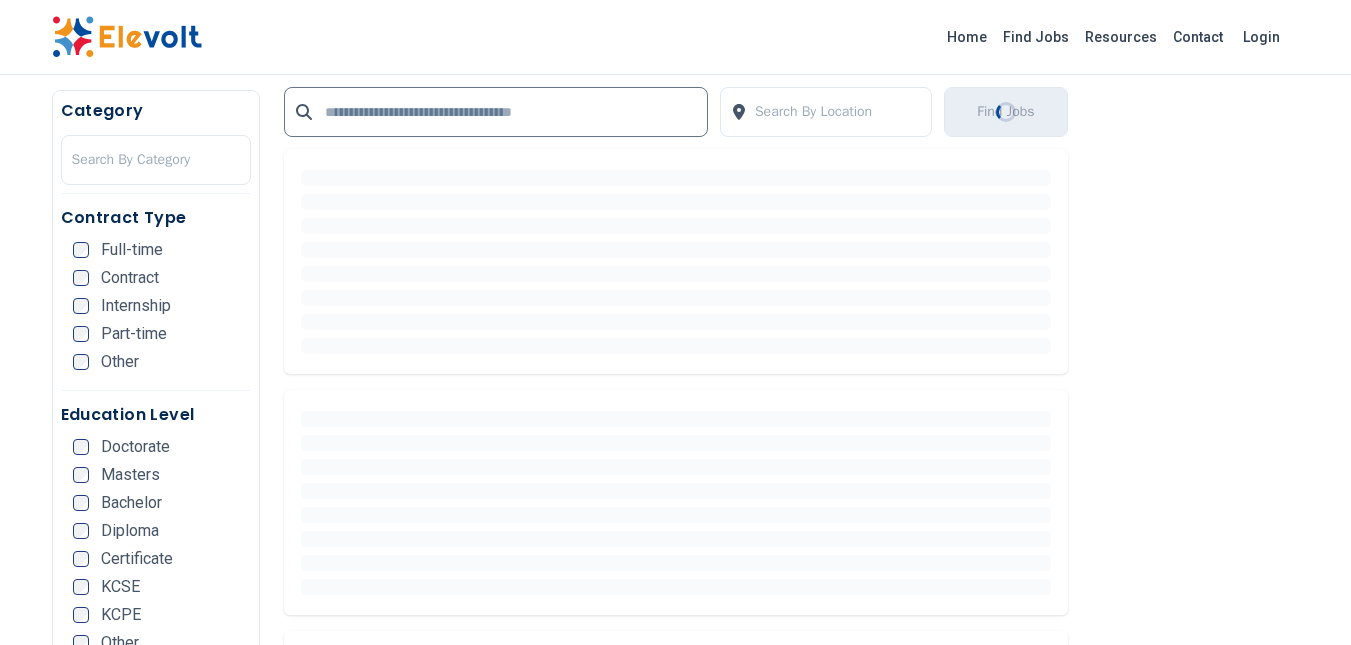 scroll, scrollTop: 510, scrollLeft: 0, axis: vertical 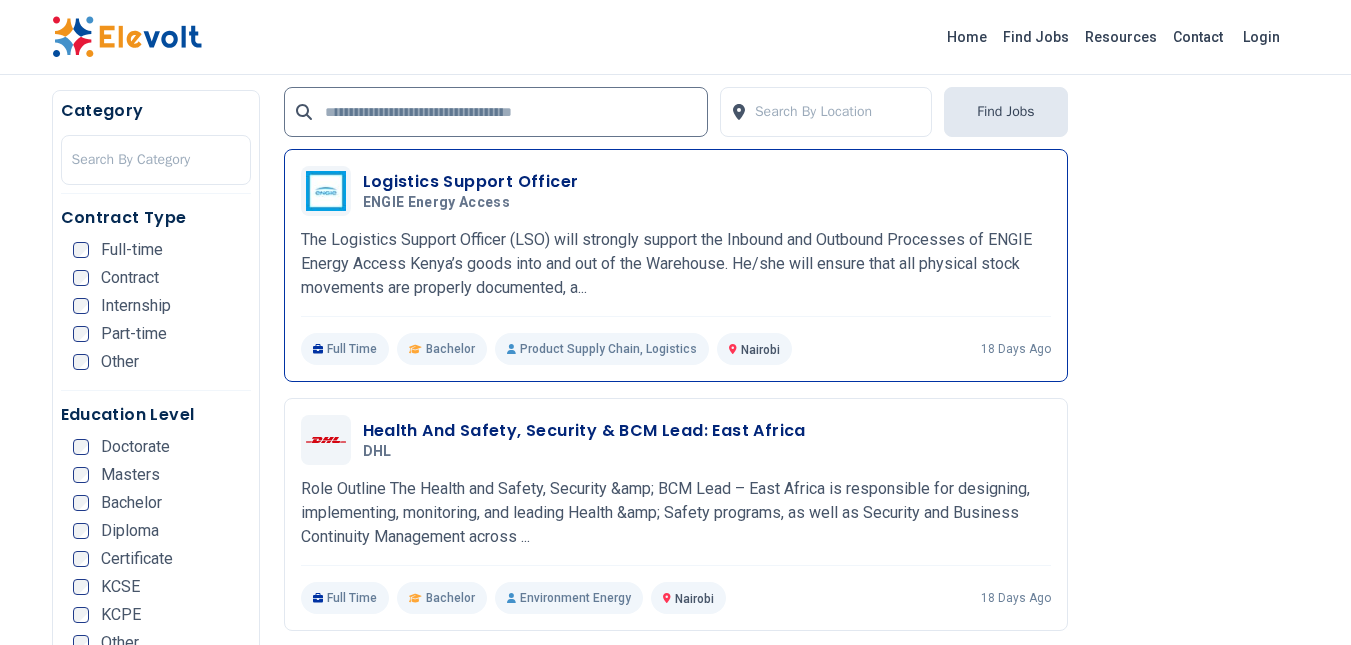 click on "Logistics Support Officer ENGIE Energy Access 06/26/2025 07/26/2025 Nairobi KE The Logistics Support Officer (LSO) will strongly support the Inbound and Outbound Processes of ENGIE Energy Access Kenya’s goods into and out of the Warehouse. He/she will ensure that all physical stock movements are properly documented, a... The Logistics Support Officer (LSO) will strongly support the Inbound and Outbound Processes of ENGIE Energy Access Kenya’s goods into and out of the Warehouse. He/she will ensure that all physical stock movements are properly documented, and all Inventory Management Systems are accurately updated.
Responsibilities
Inventory of goods received in National Warehouse
Support daily Stock Order Process in consultation with EEA K Field & Logistics Team
Ensuring all EEA K Inventory Systems & Databases are maintained and fully up to date
Ensuring Physical Documentation for all Inbound and Outbound Stock Movements is in place and 100% accurate
Experience" at bounding box center [676, 265] 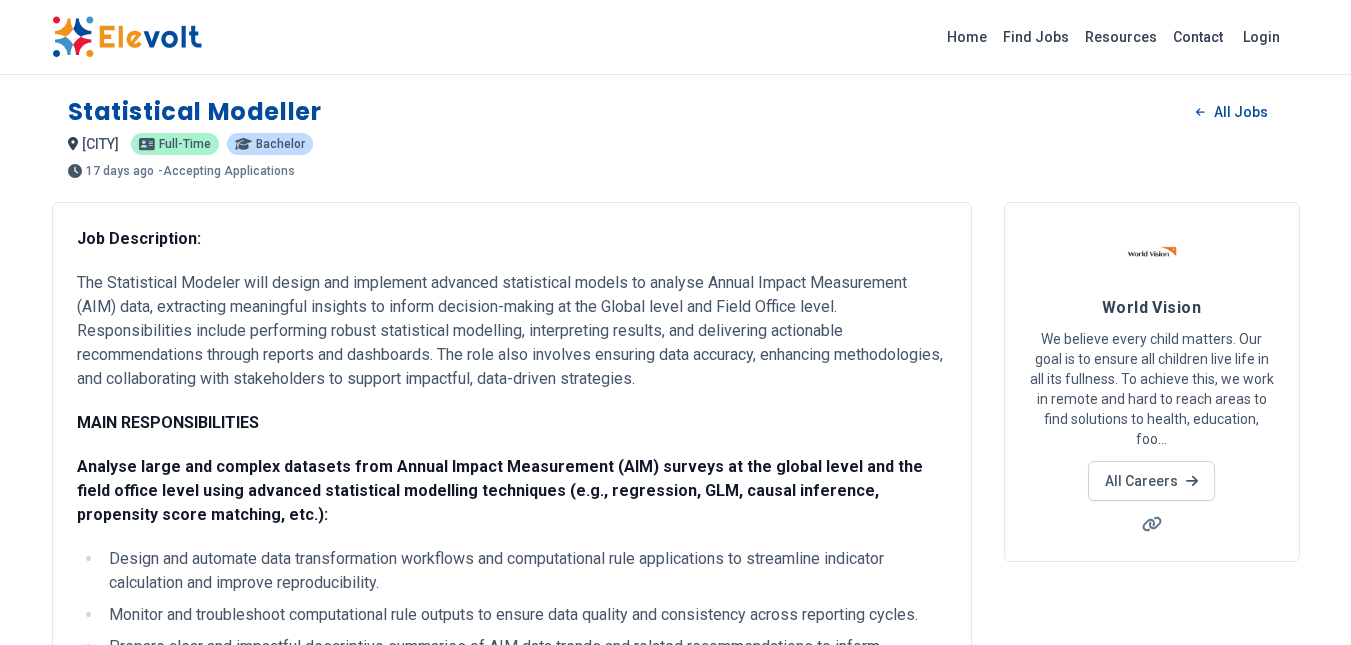 scroll, scrollTop: 0, scrollLeft: 0, axis: both 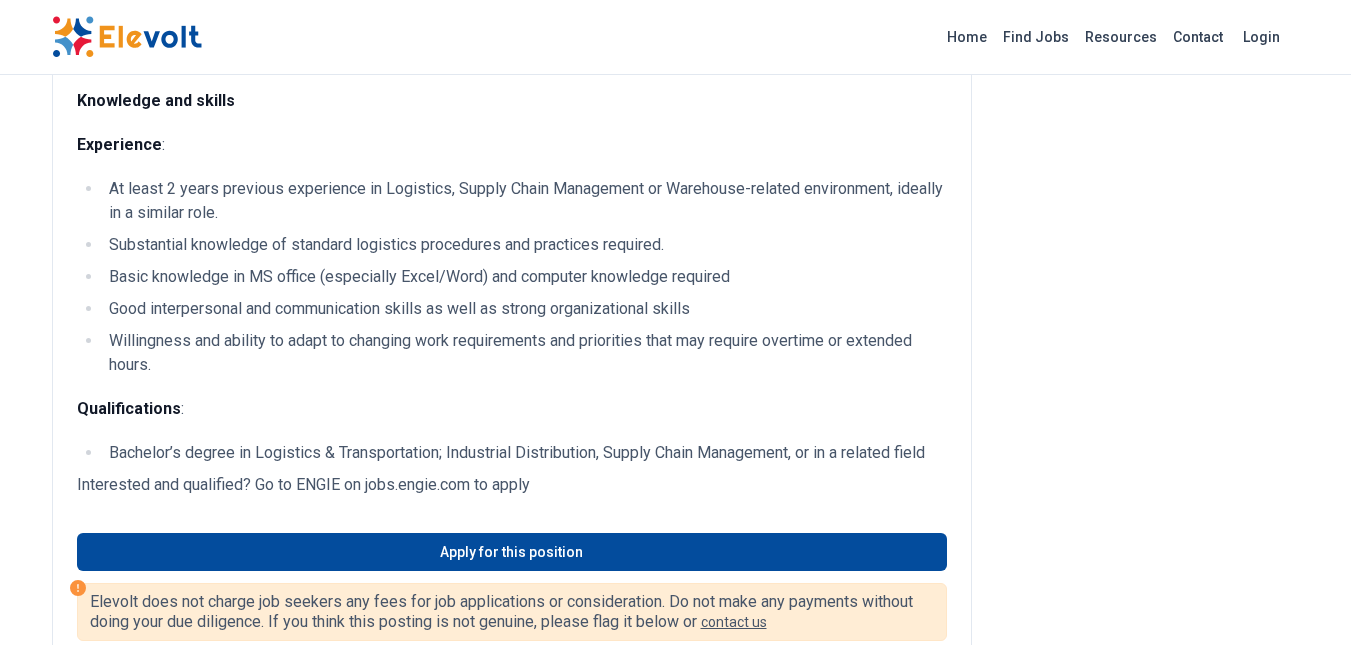 click on "Good interpersonal and communication skills as well as strong organizational skills" at bounding box center [525, 309] 